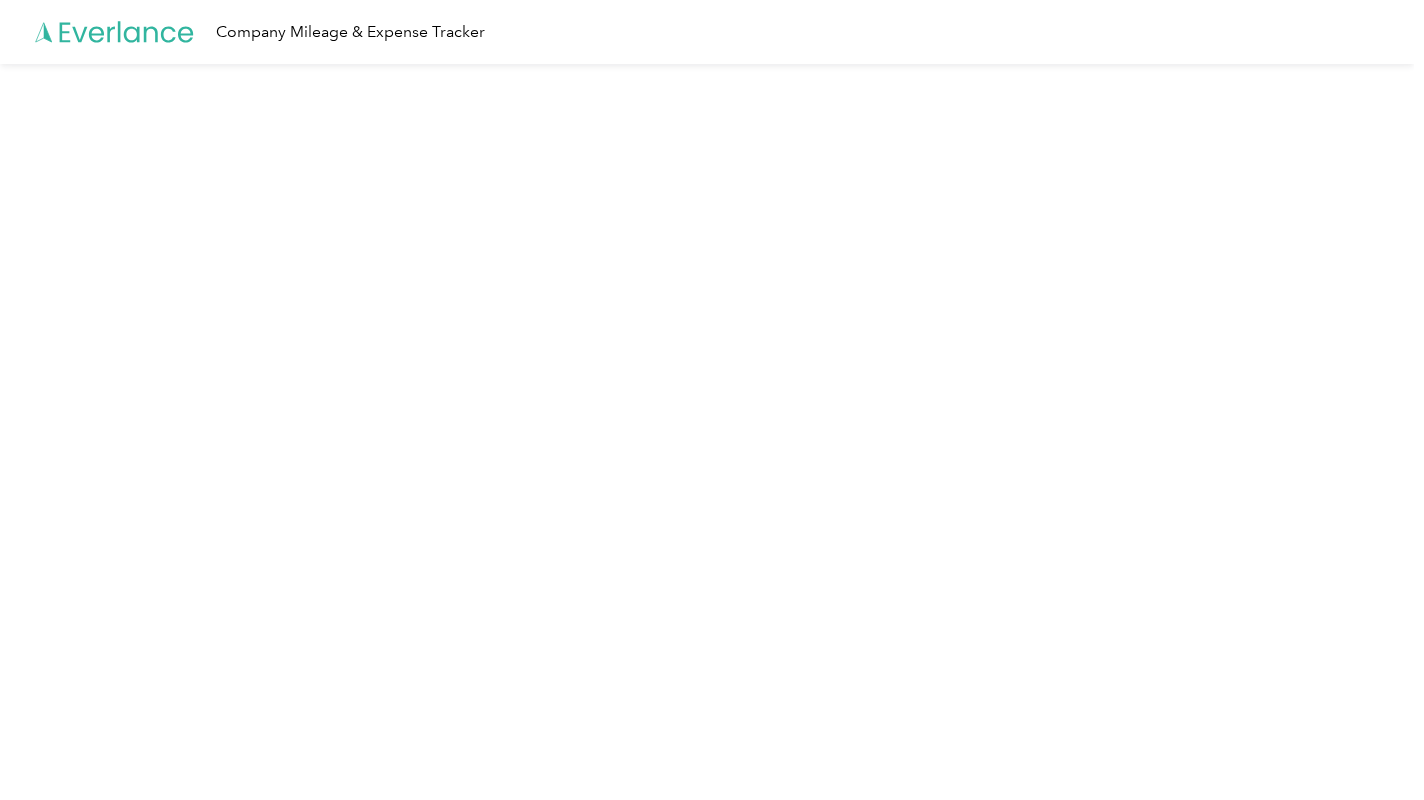 scroll, scrollTop: 0, scrollLeft: 0, axis: both 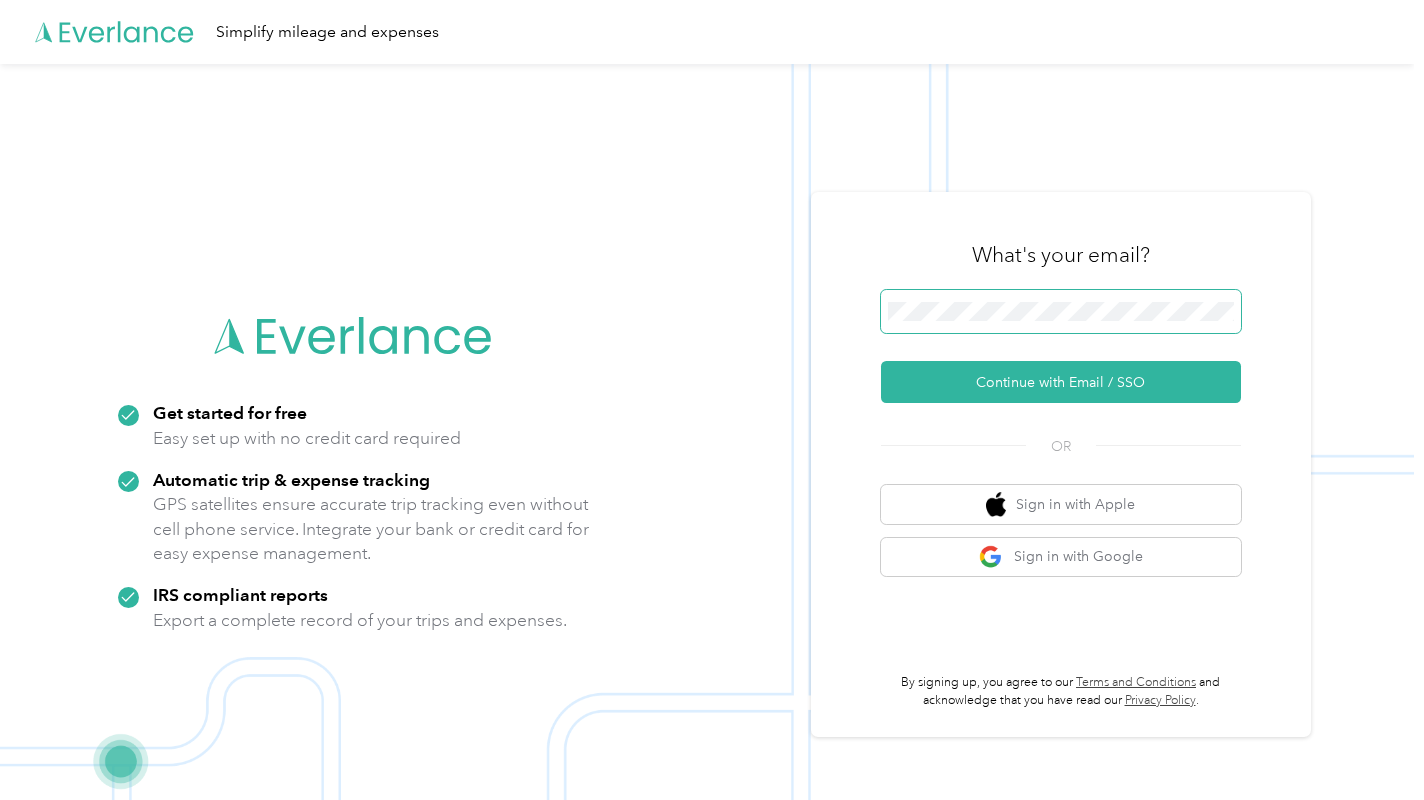 click at bounding box center [1061, 312] 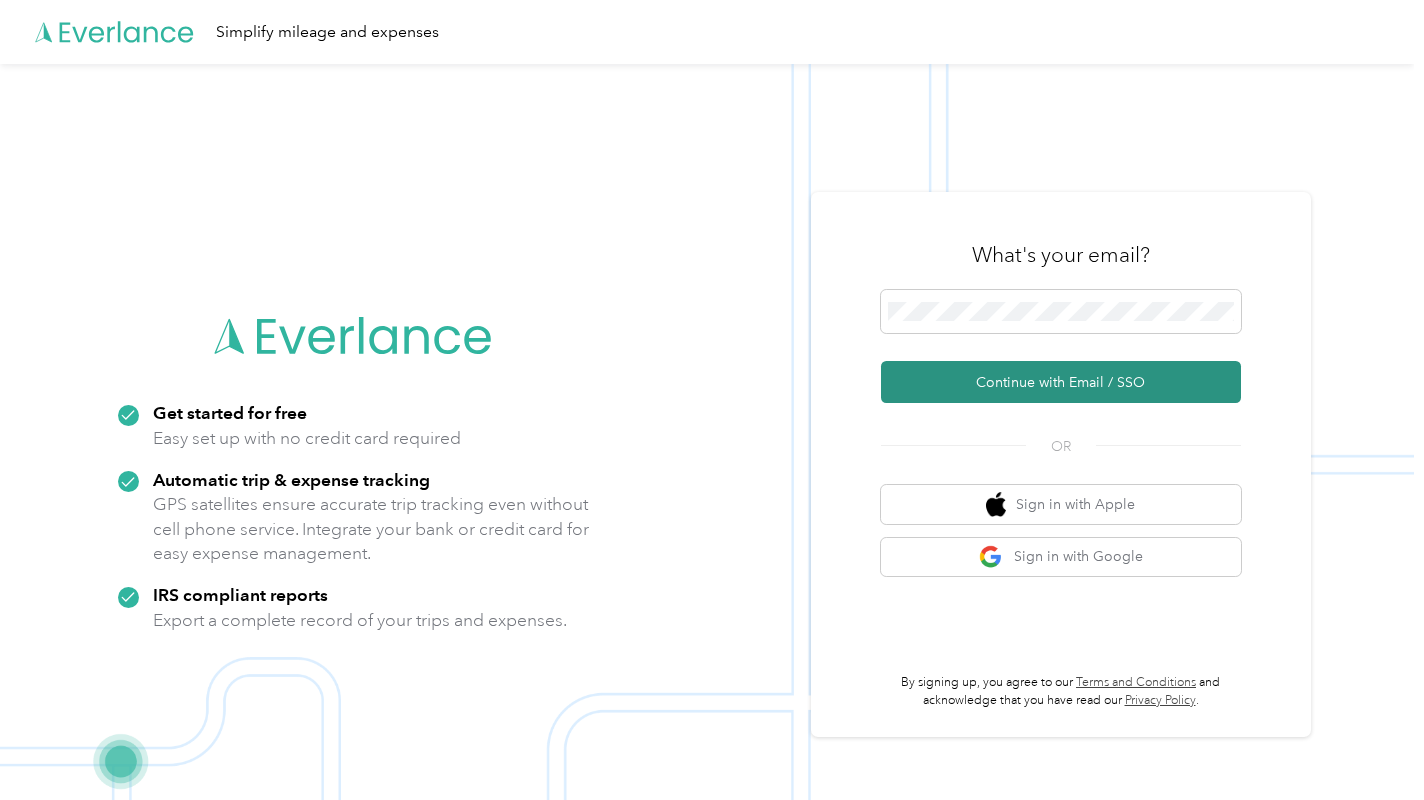 click on "Continue with Email / SSO" at bounding box center (1061, 382) 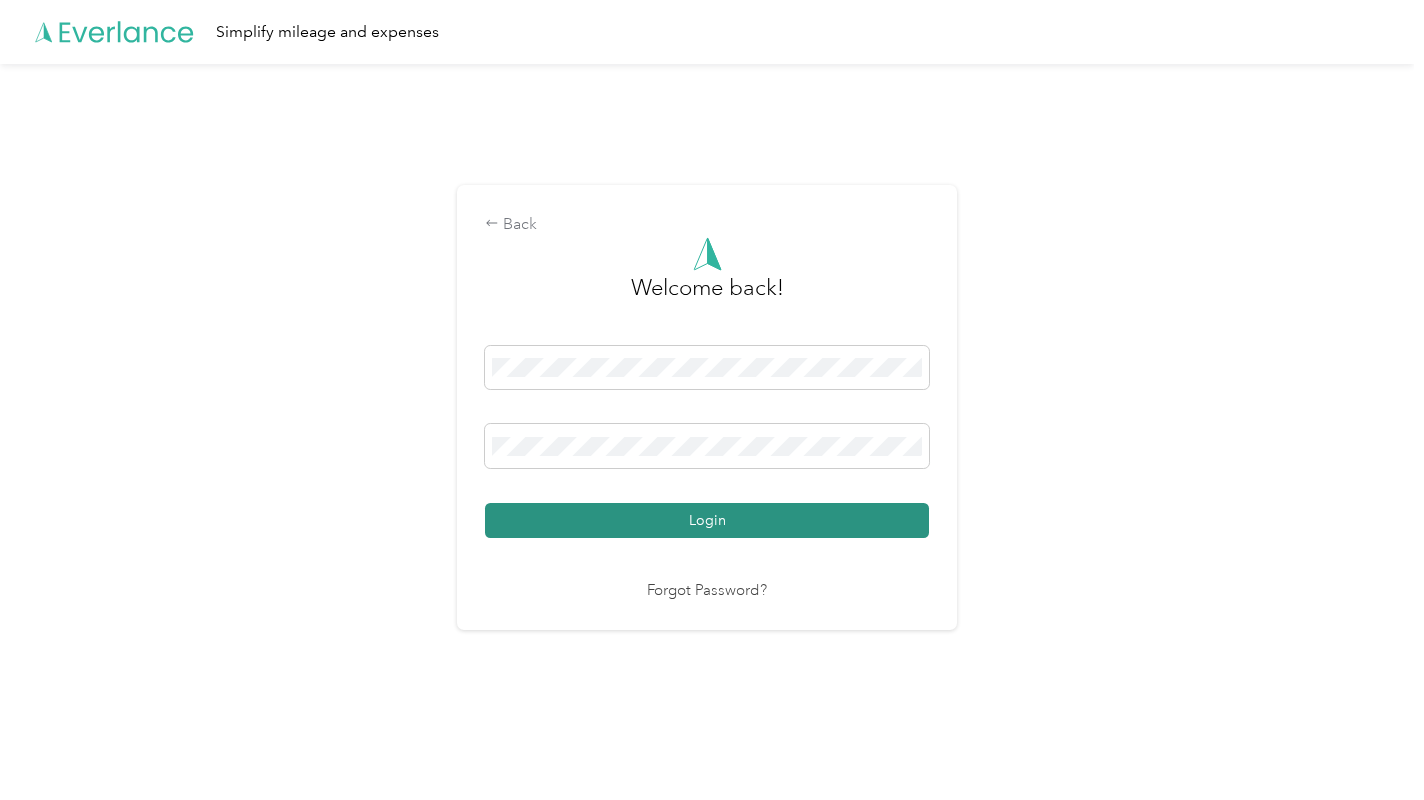 click on "Login" at bounding box center (707, 520) 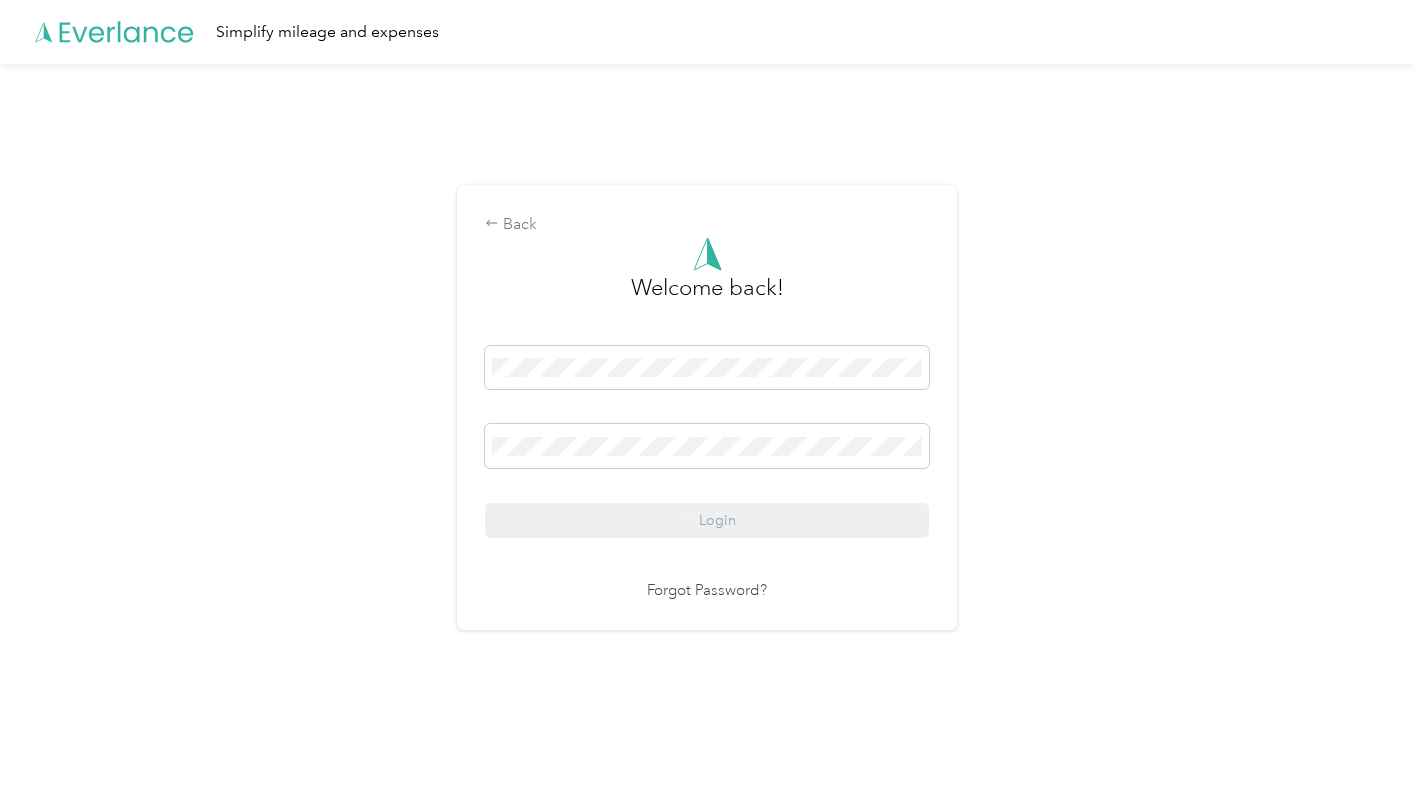 scroll, scrollTop: 0, scrollLeft: 1, axis: horizontal 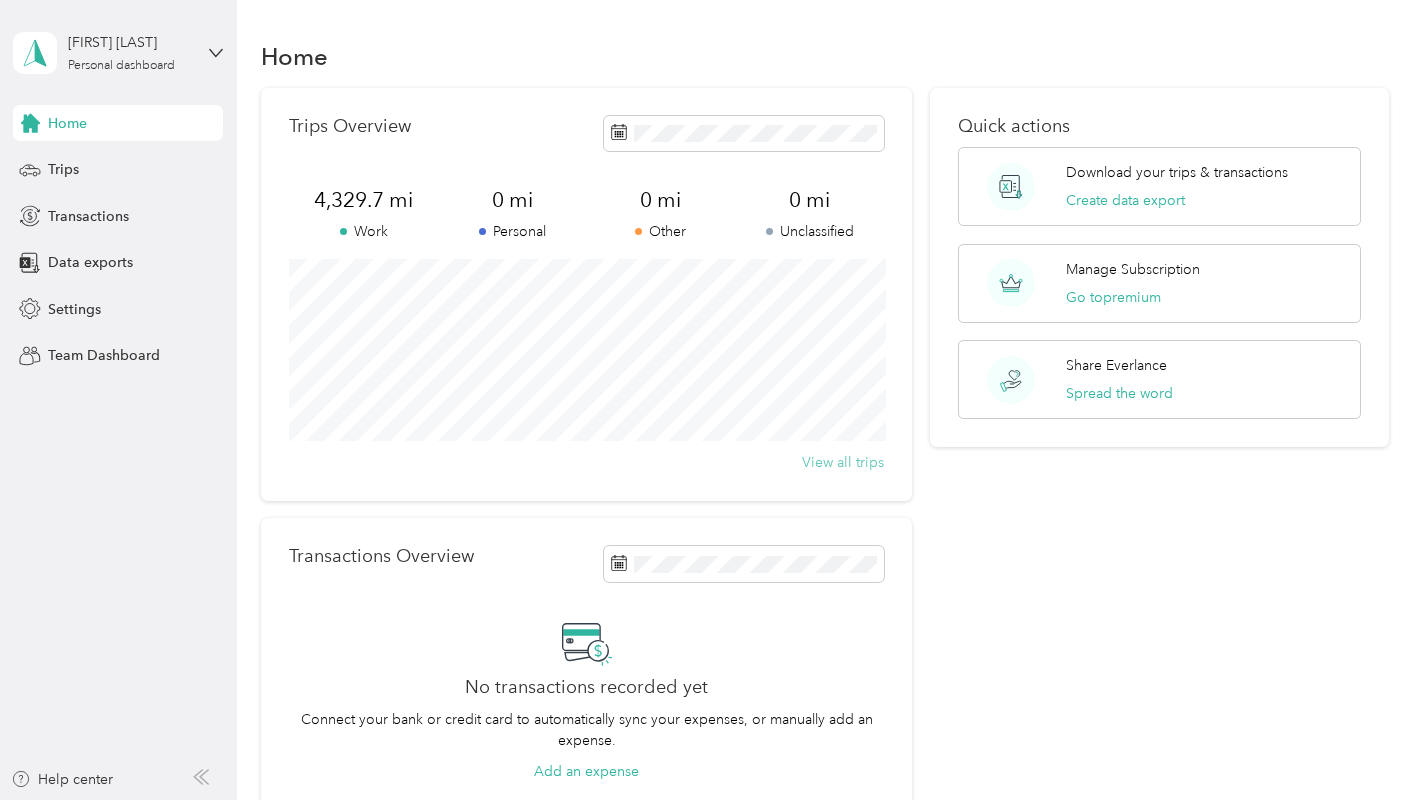 click on "View all trips" at bounding box center [843, 462] 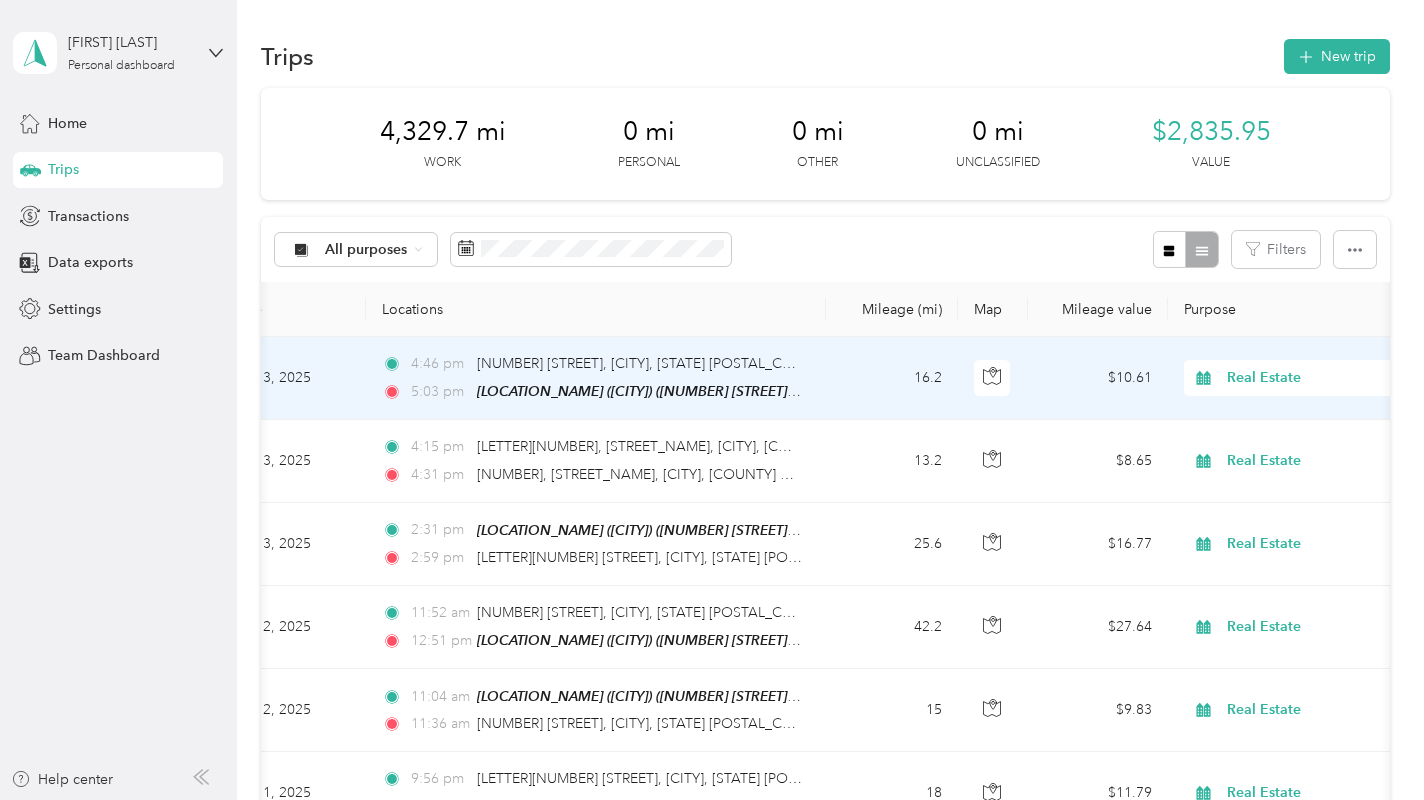 scroll, scrollTop: 0, scrollLeft: 100, axis: horizontal 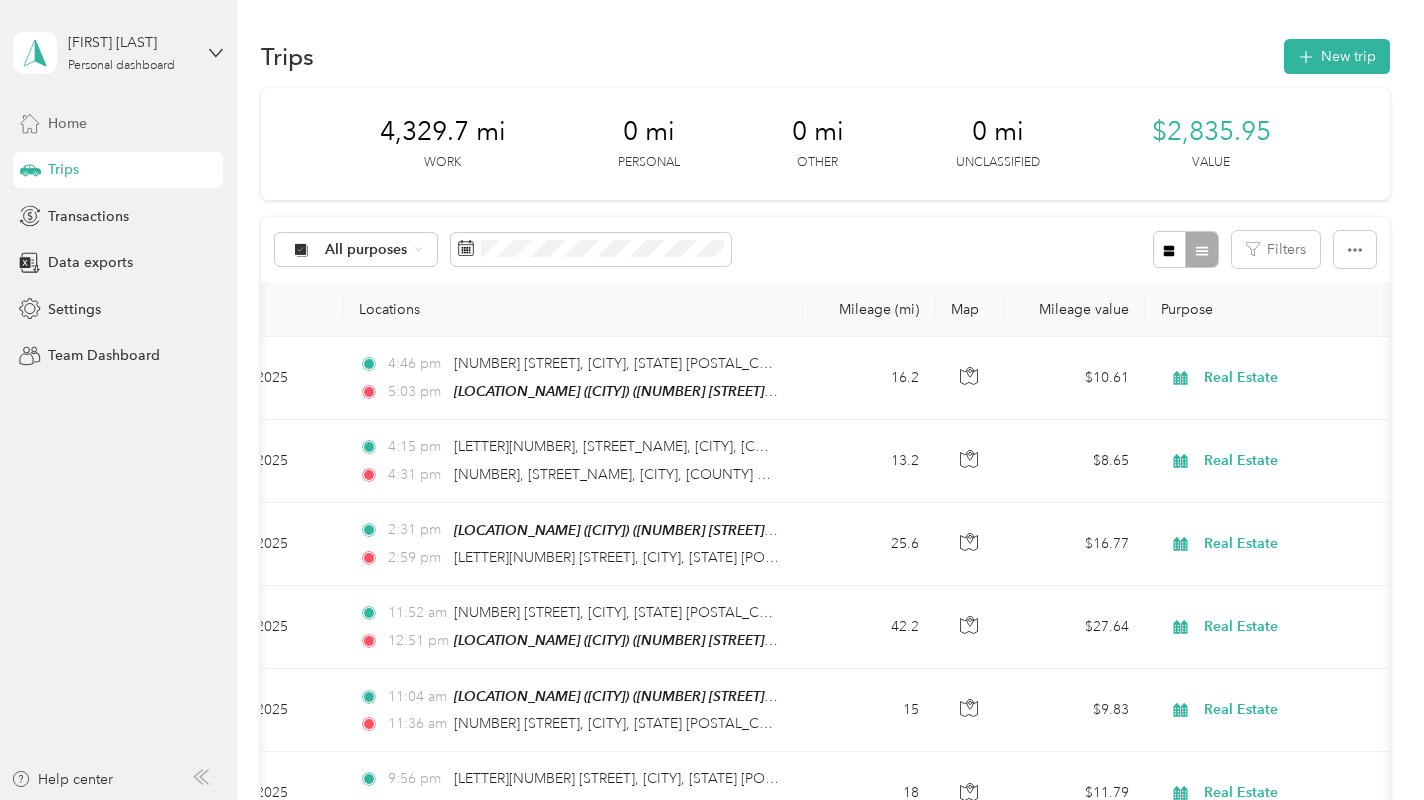 click 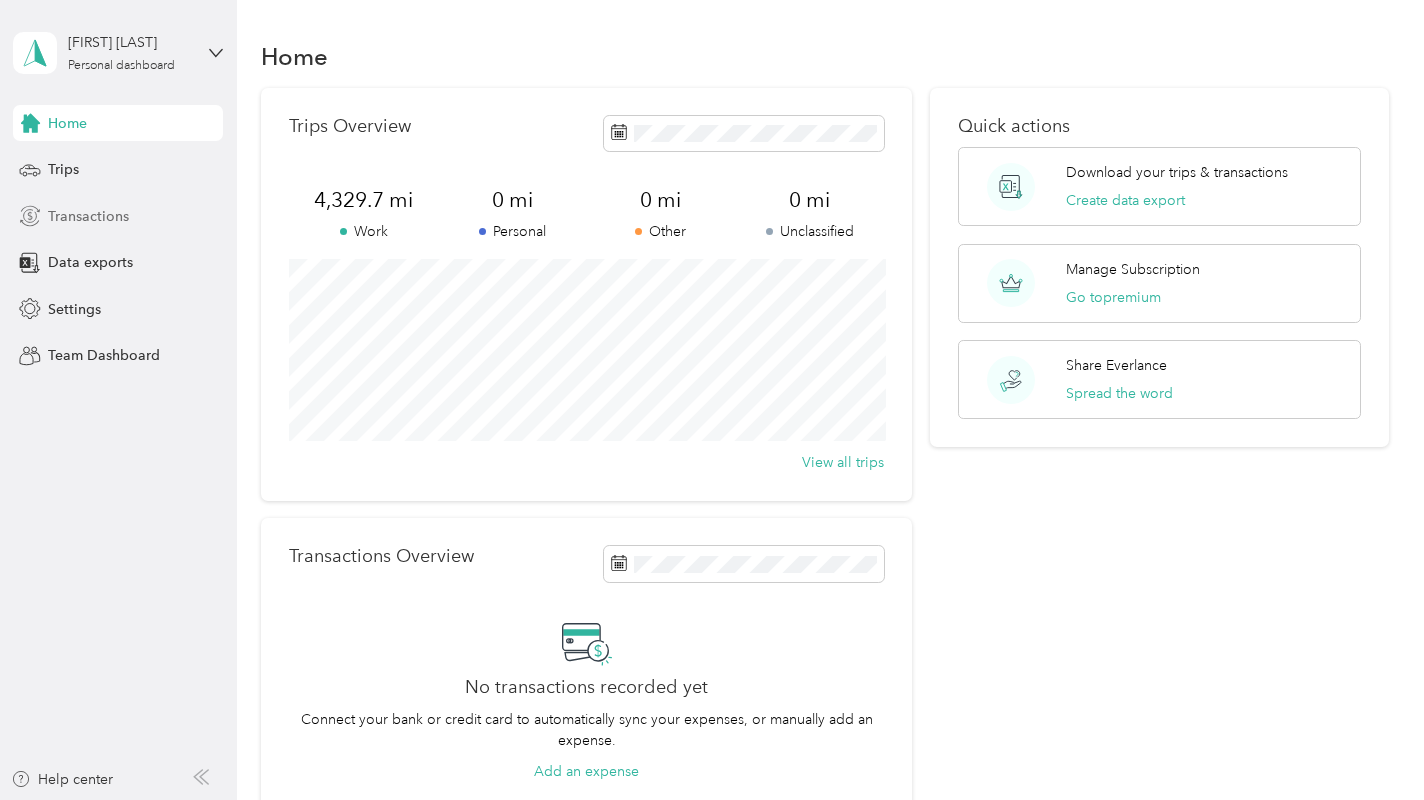 click on "Transactions" at bounding box center [88, 216] 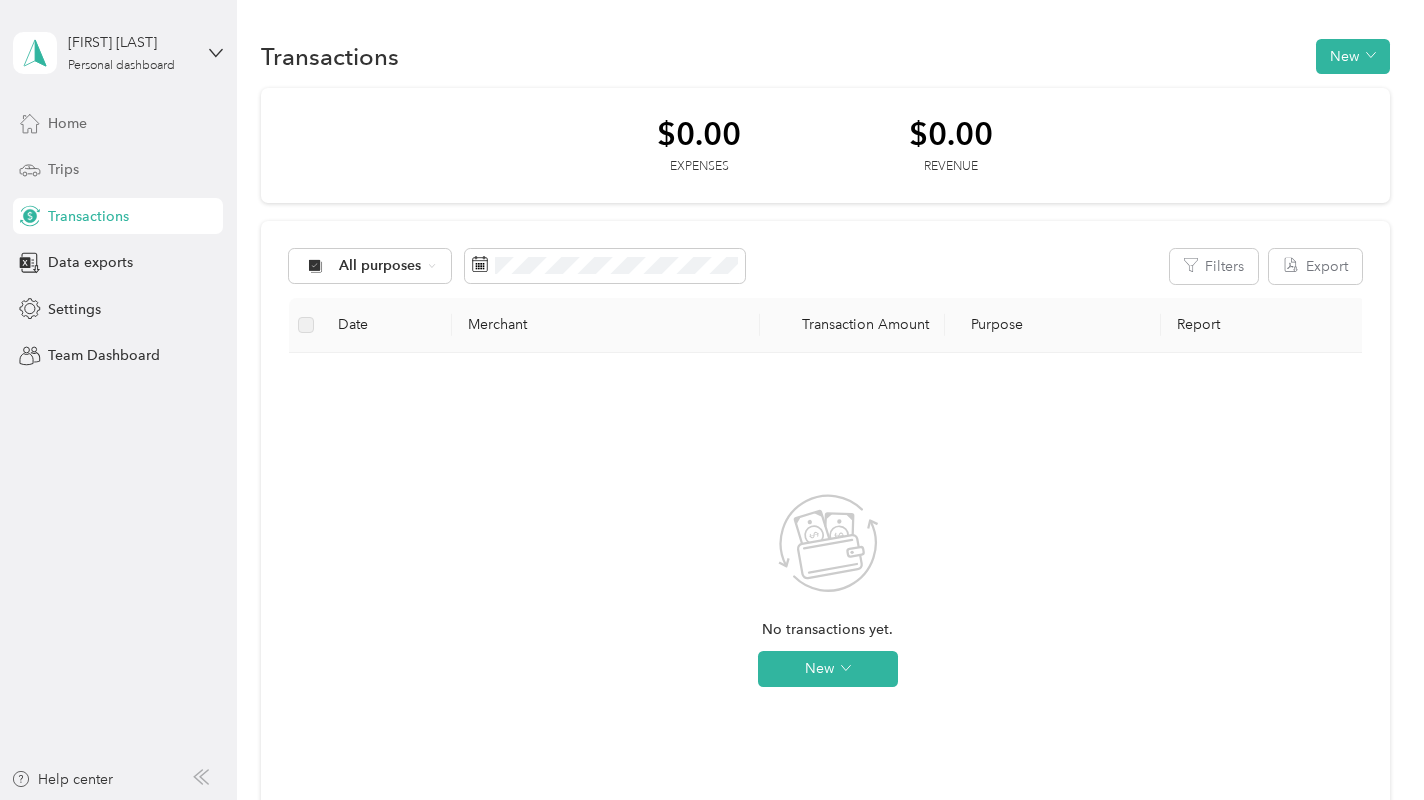 click on "Trips" at bounding box center [63, 169] 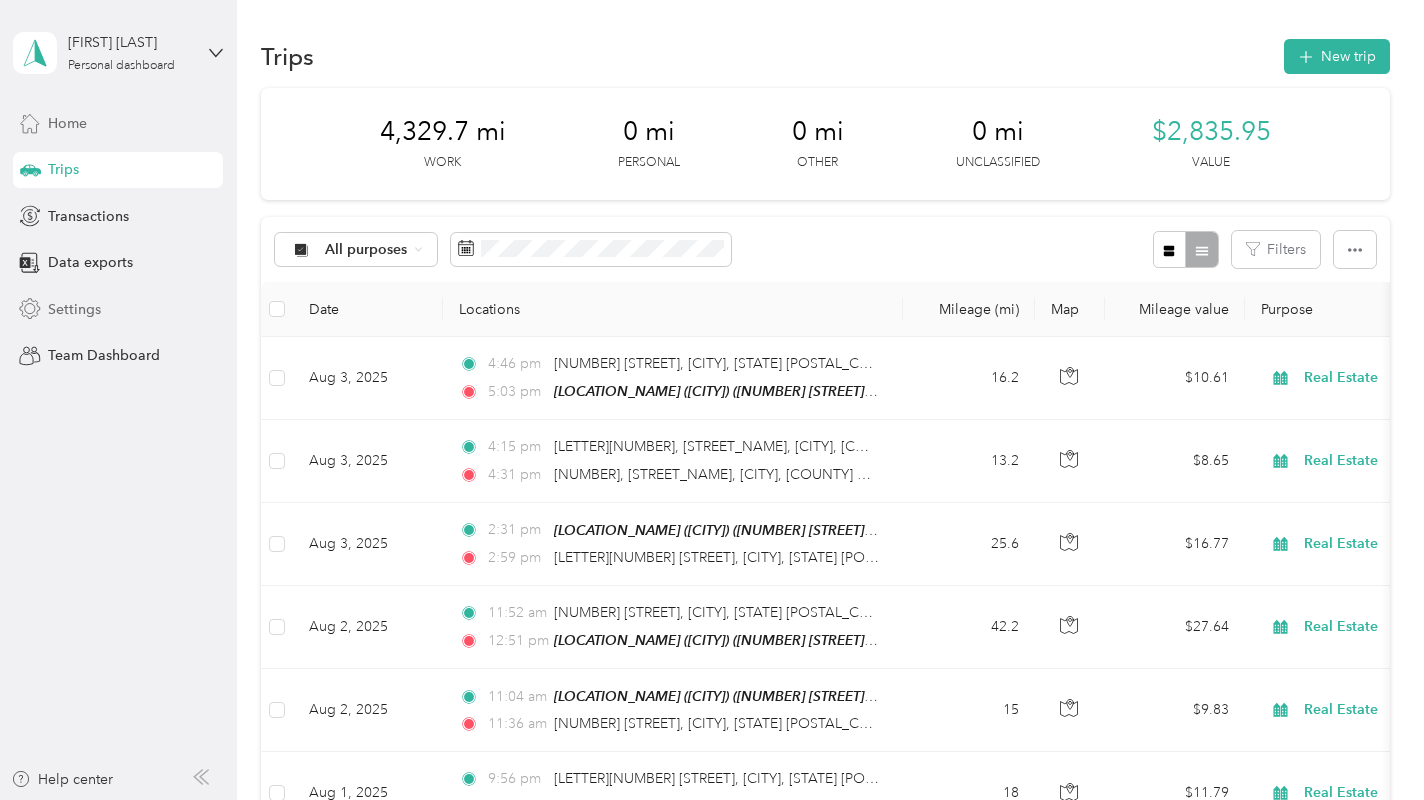 click on "Settings" at bounding box center (74, 309) 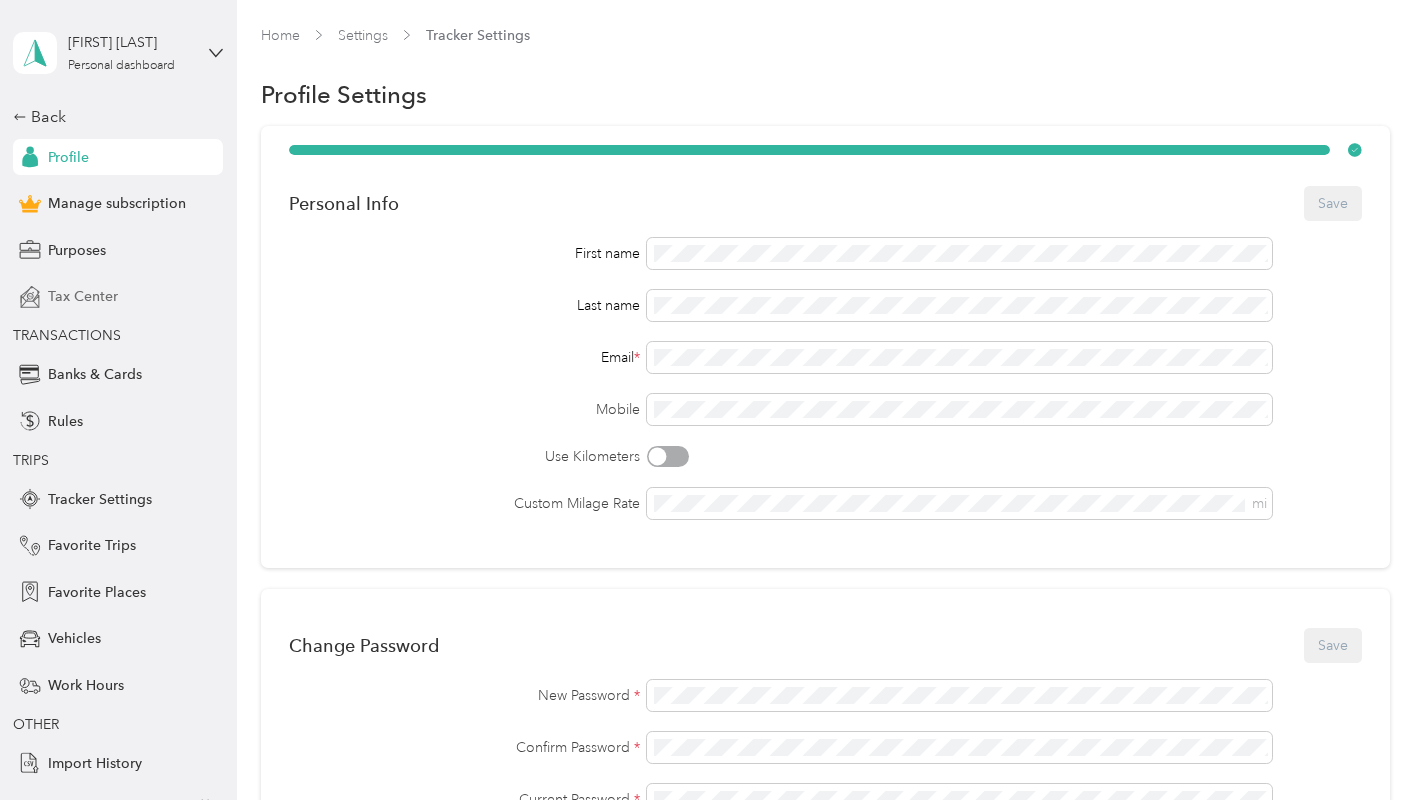 scroll, scrollTop: 1, scrollLeft: 0, axis: vertical 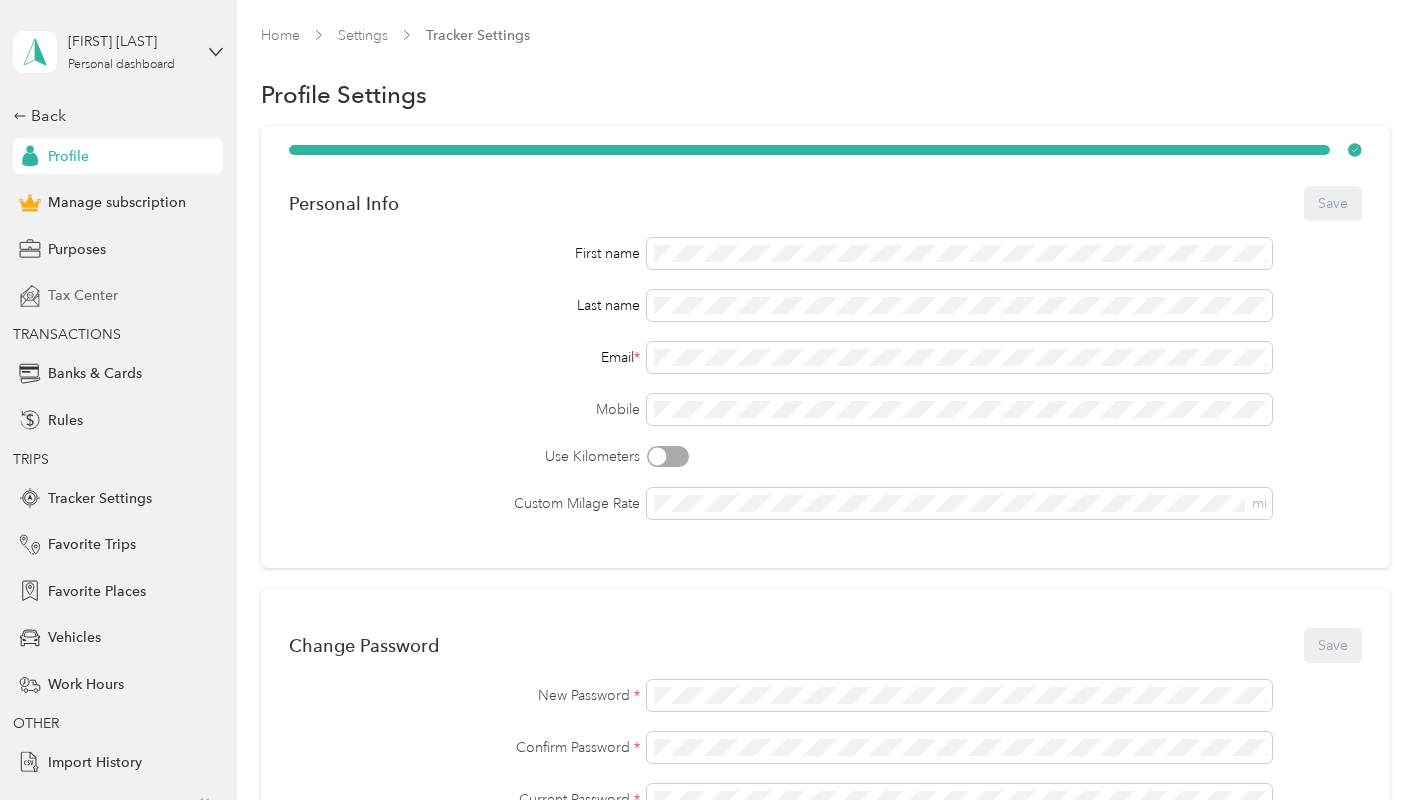 click on "Tax Center" at bounding box center (83, 295) 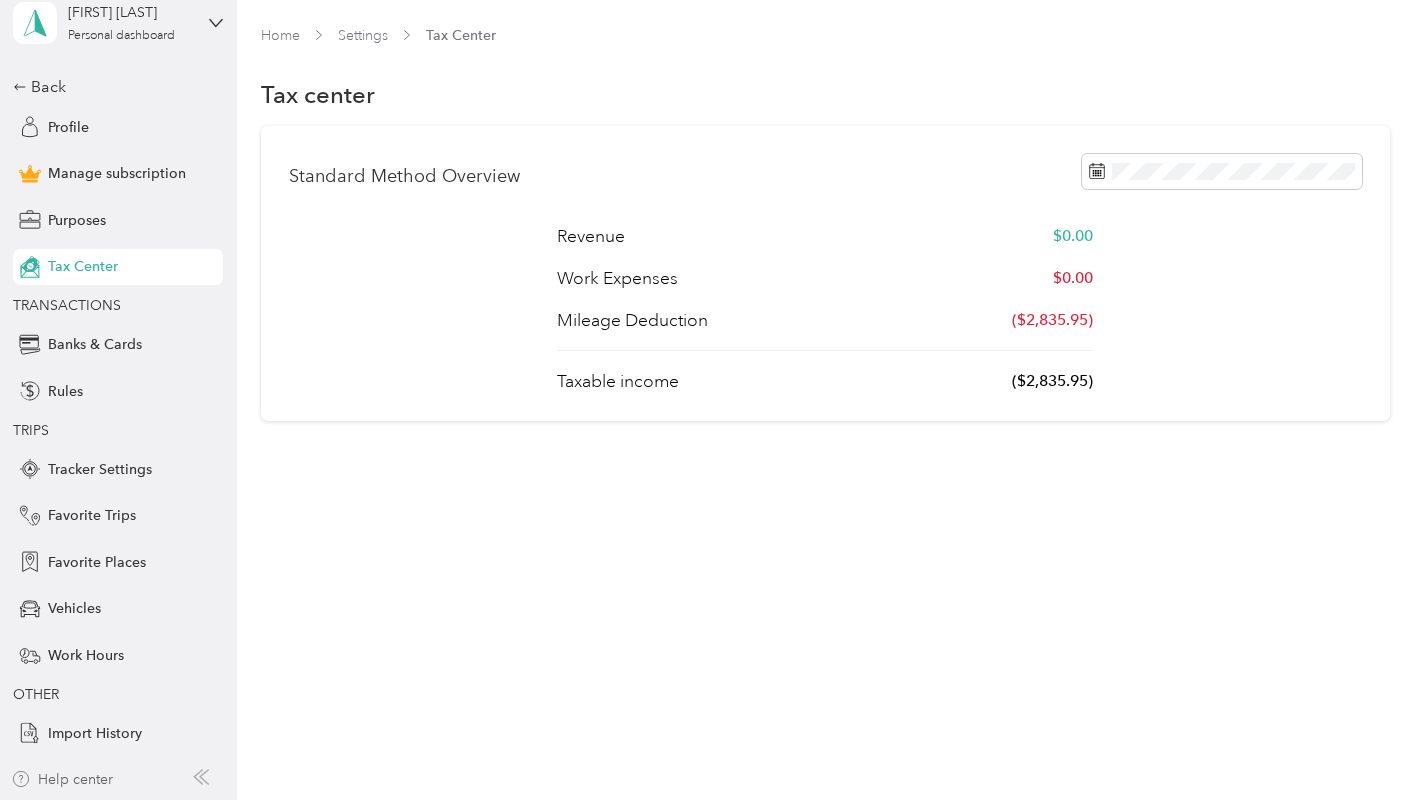 scroll, scrollTop: 30, scrollLeft: 0, axis: vertical 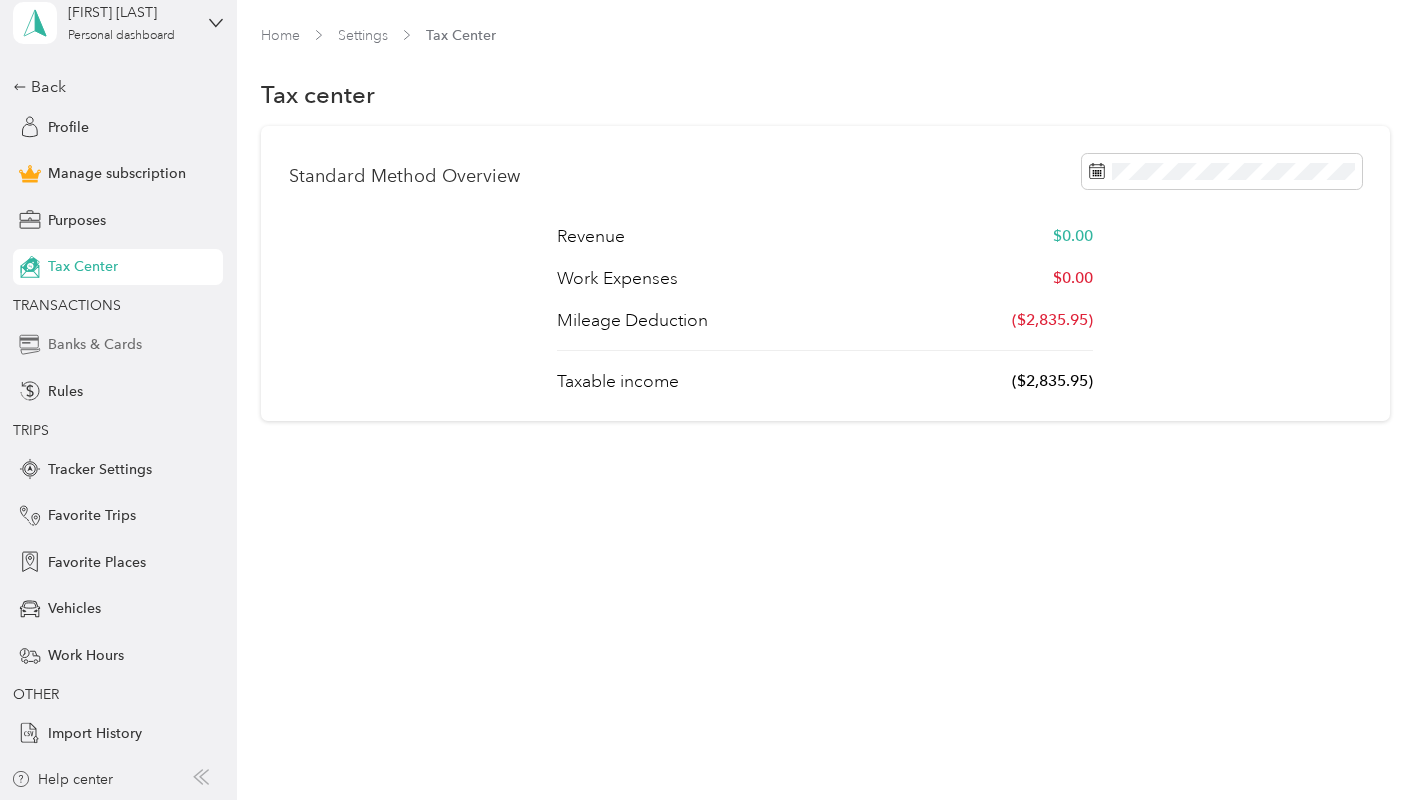 click on "Banks & Cards" at bounding box center [95, 344] 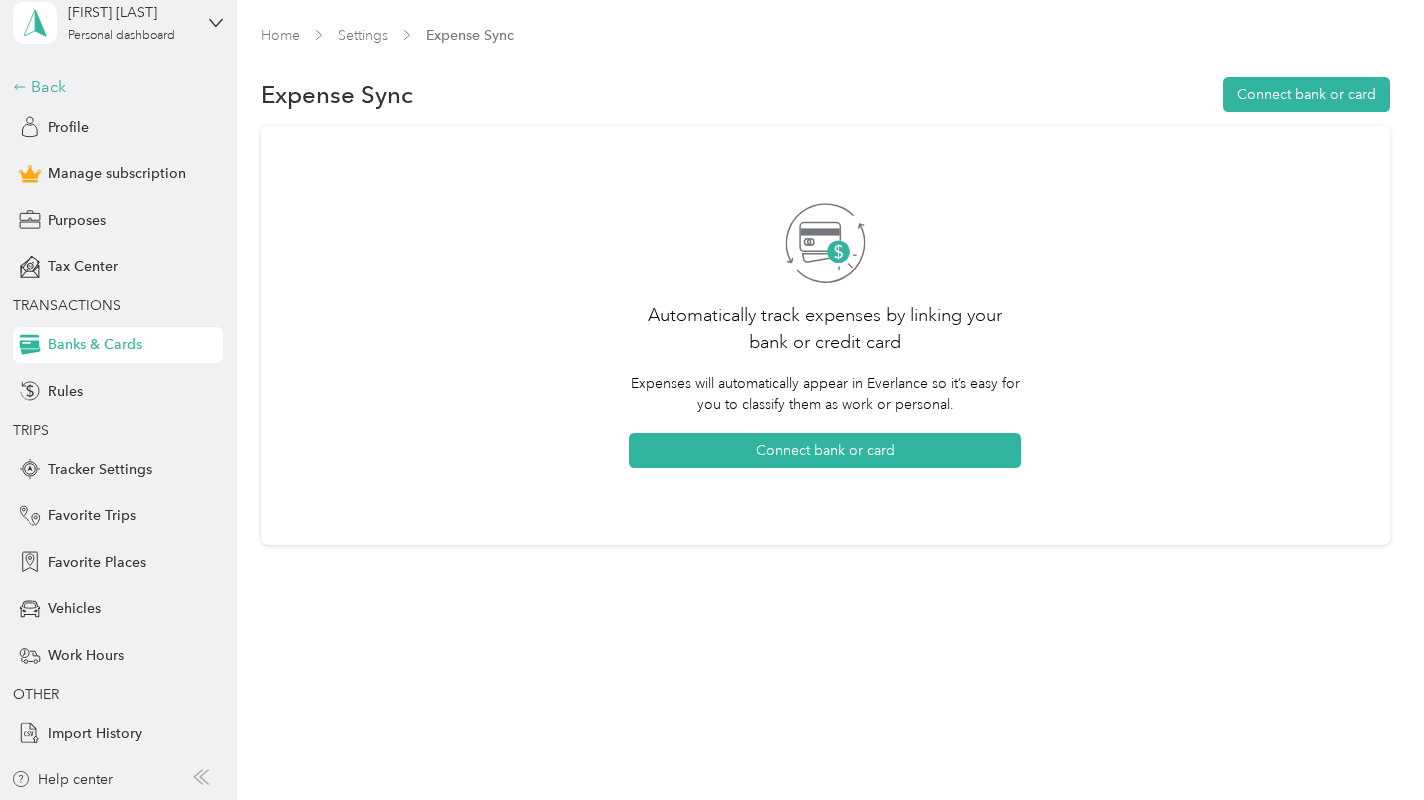 click on "Back" at bounding box center [113, 87] 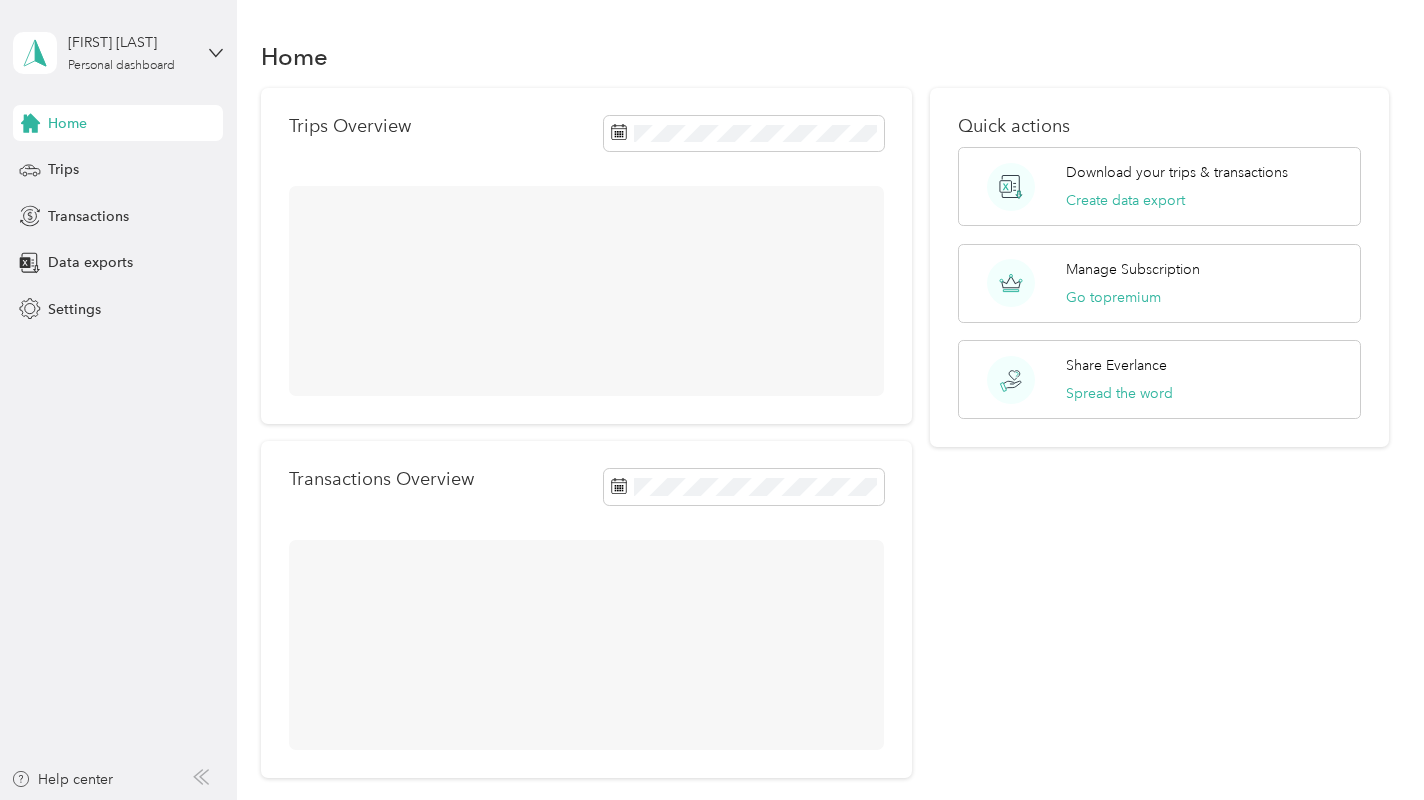 scroll, scrollTop: 0, scrollLeft: 0, axis: both 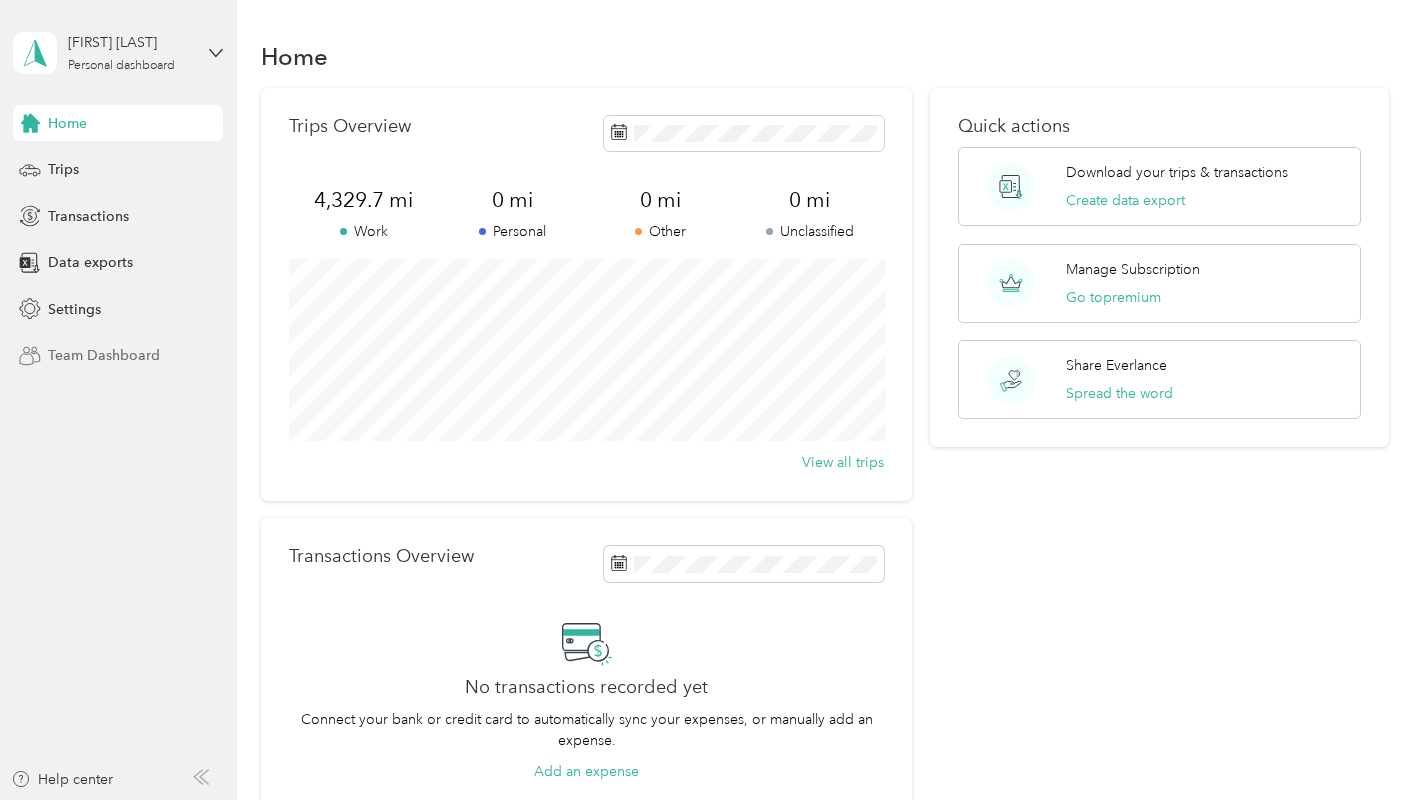 click on "Team Dashboard" at bounding box center (104, 355) 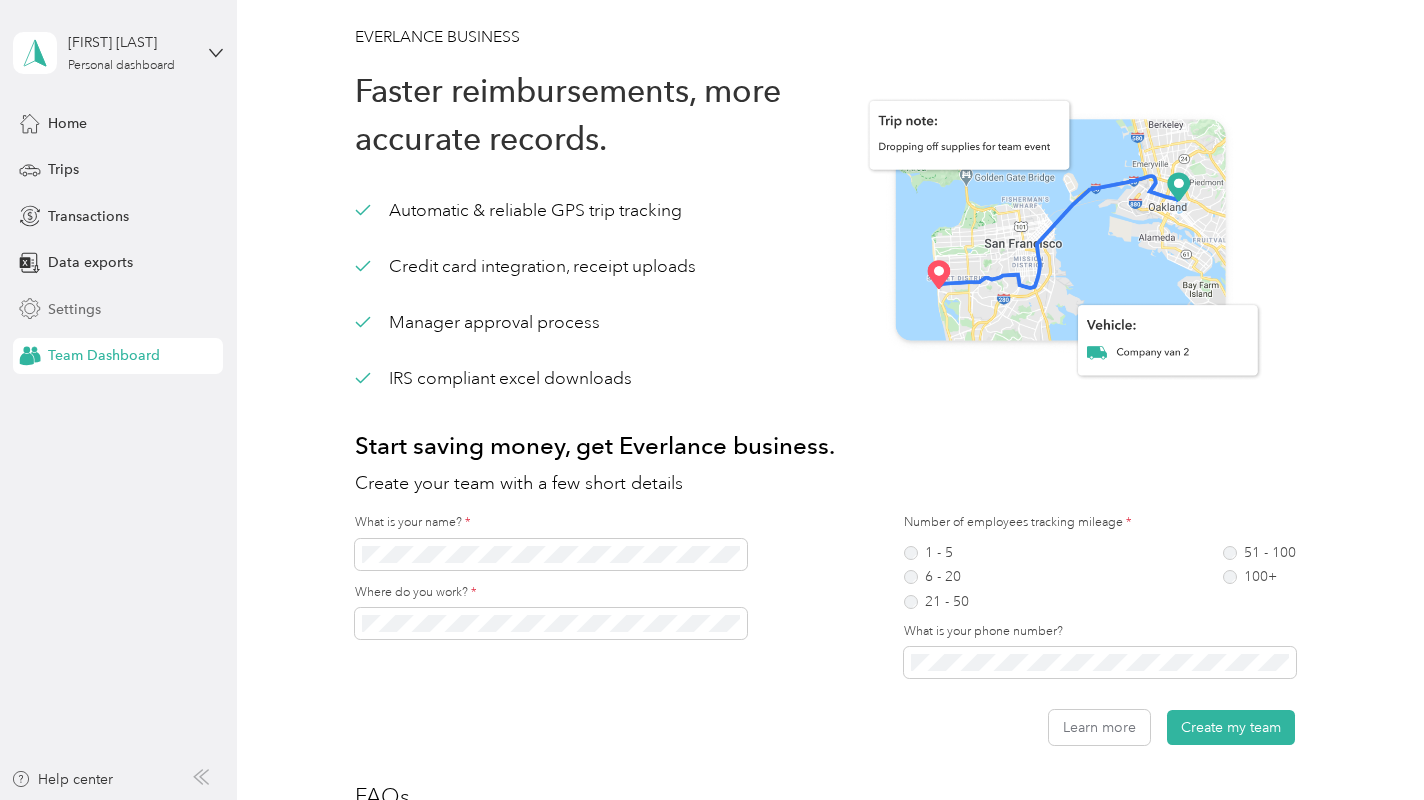 click on "Settings" at bounding box center (74, 309) 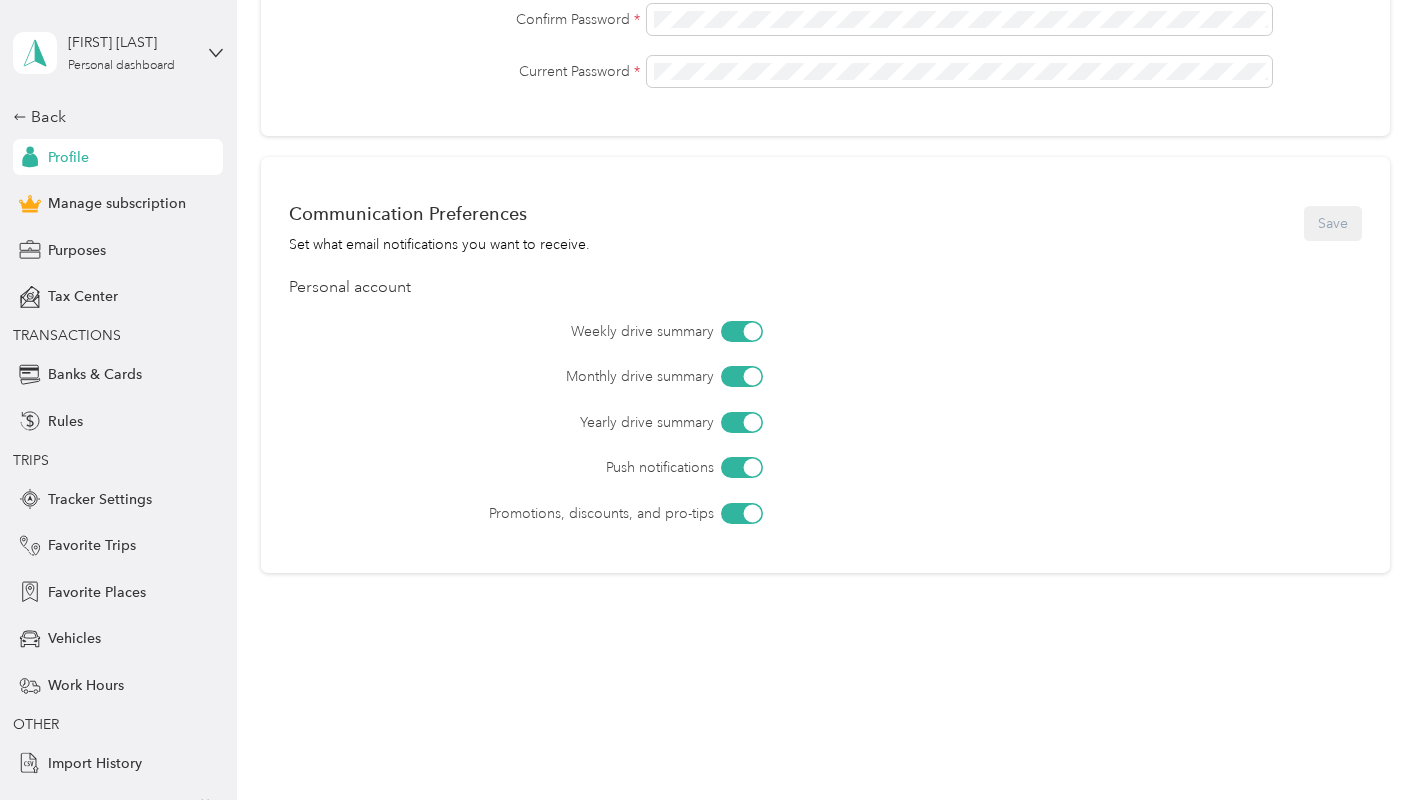 scroll, scrollTop: 728, scrollLeft: 0, axis: vertical 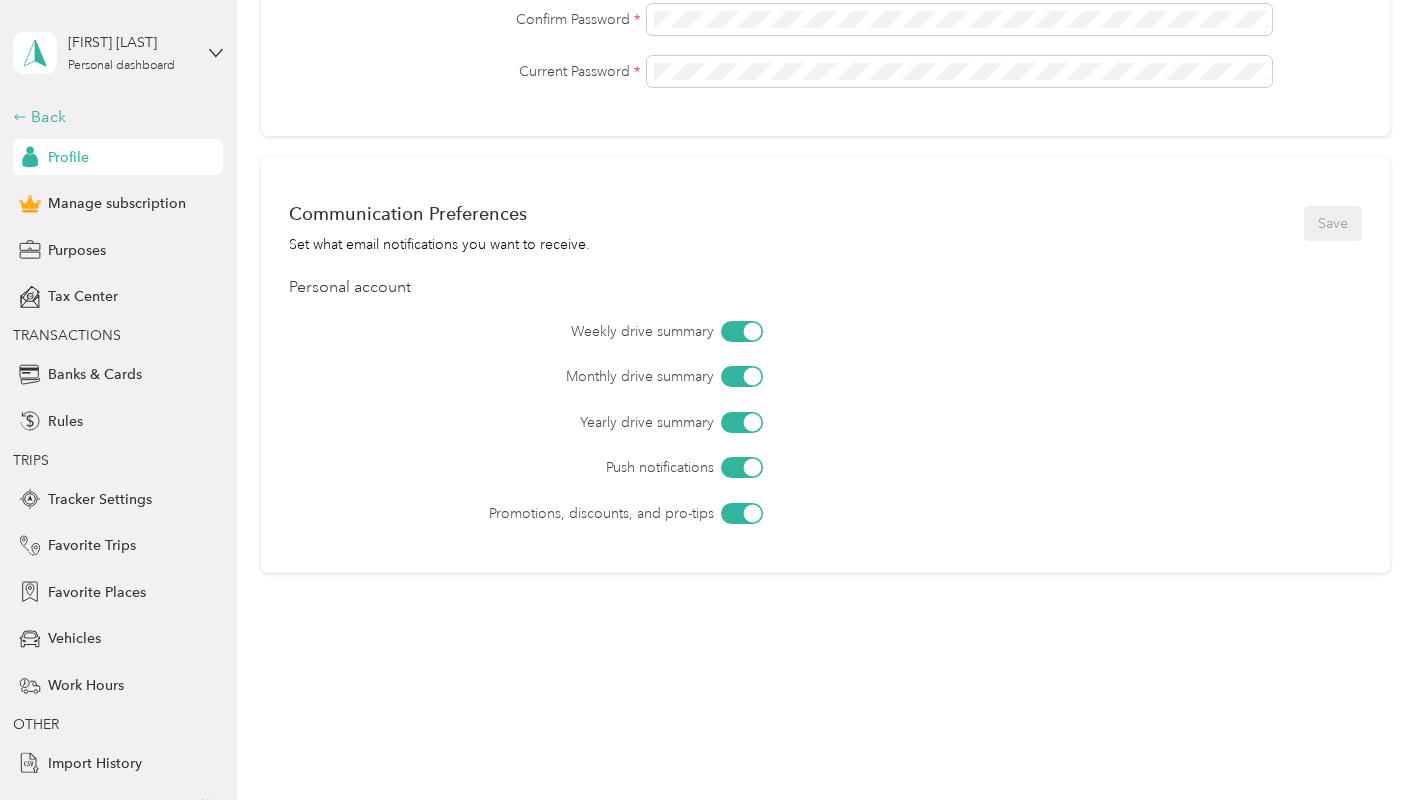 click on "Back" at bounding box center (113, 117) 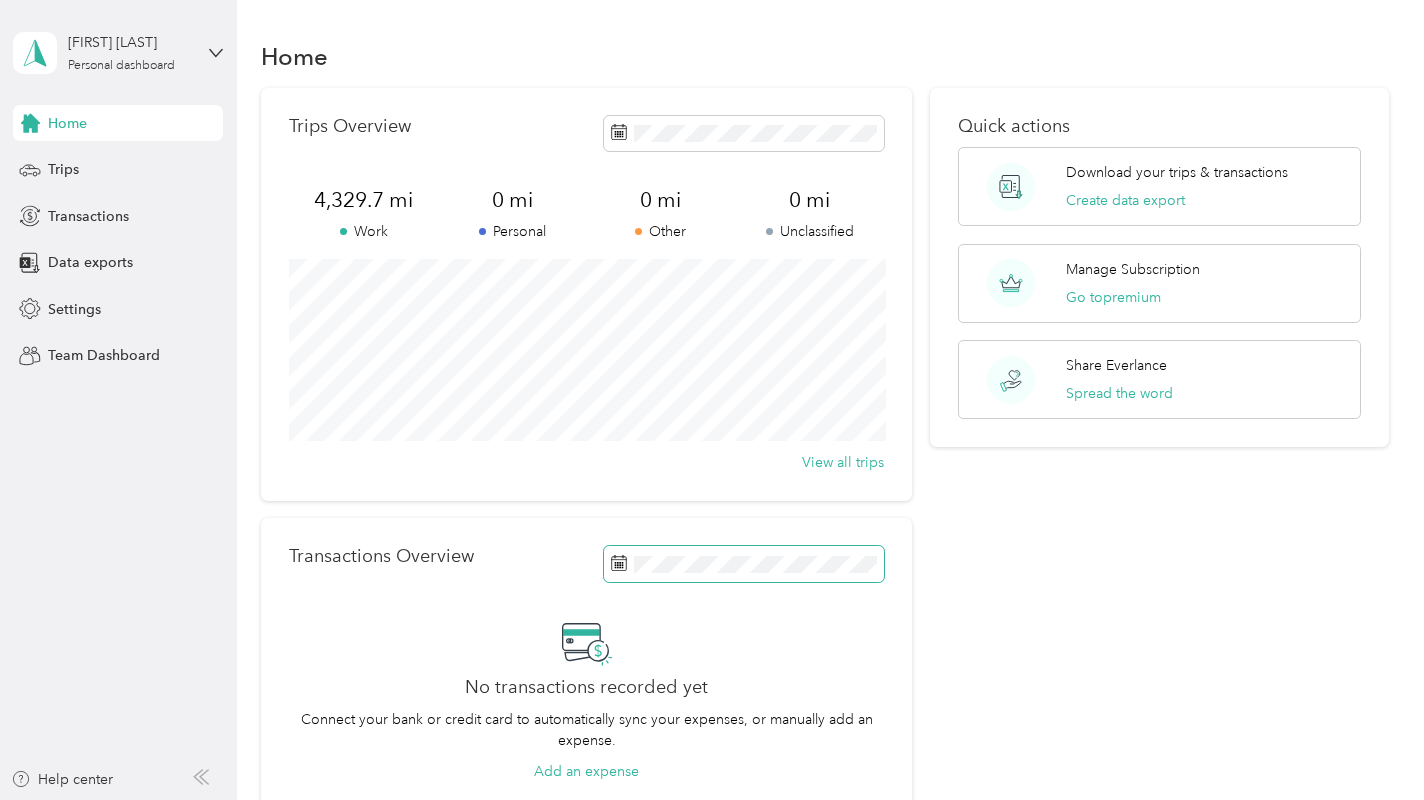 scroll, scrollTop: 0, scrollLeft: 0, axis: both 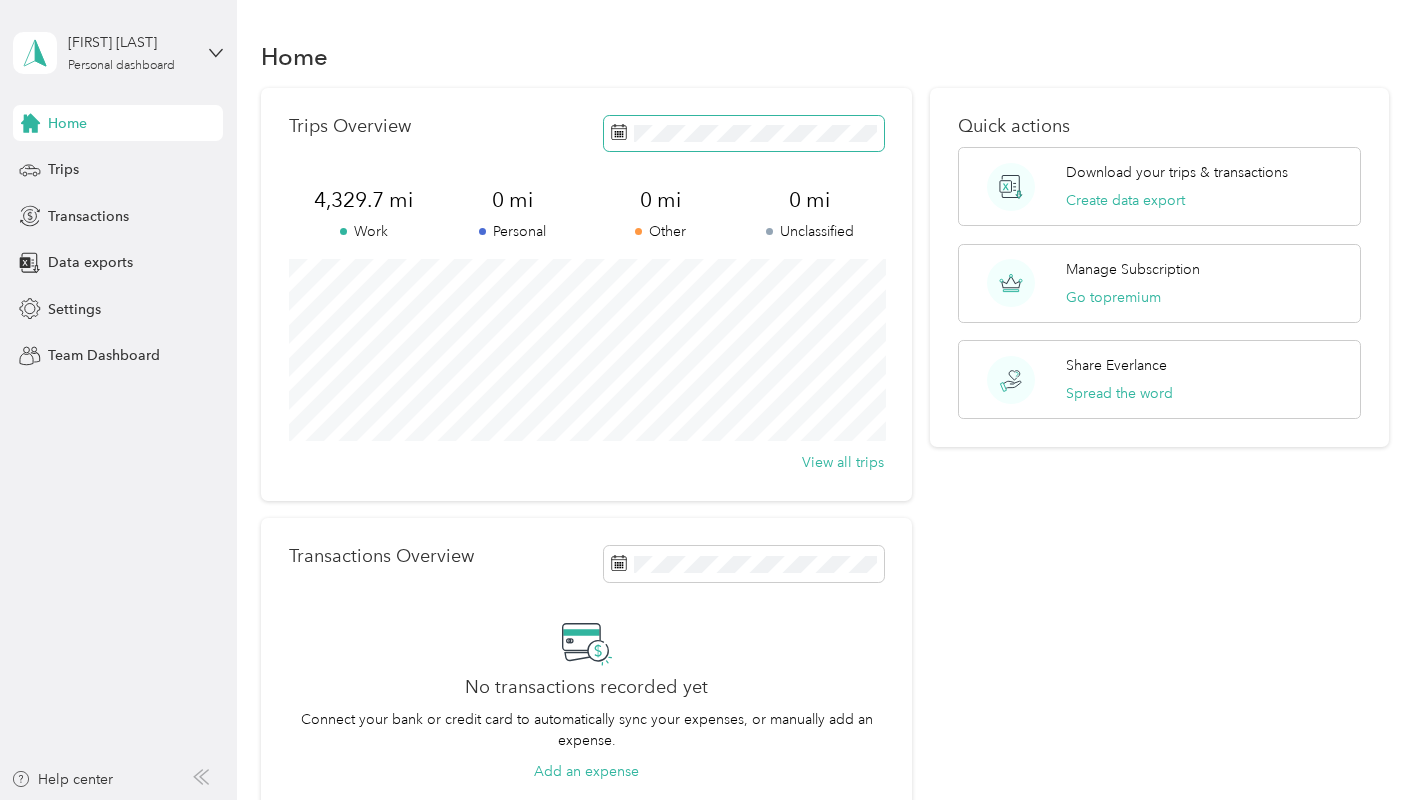 click at bounding box center (744, 133) 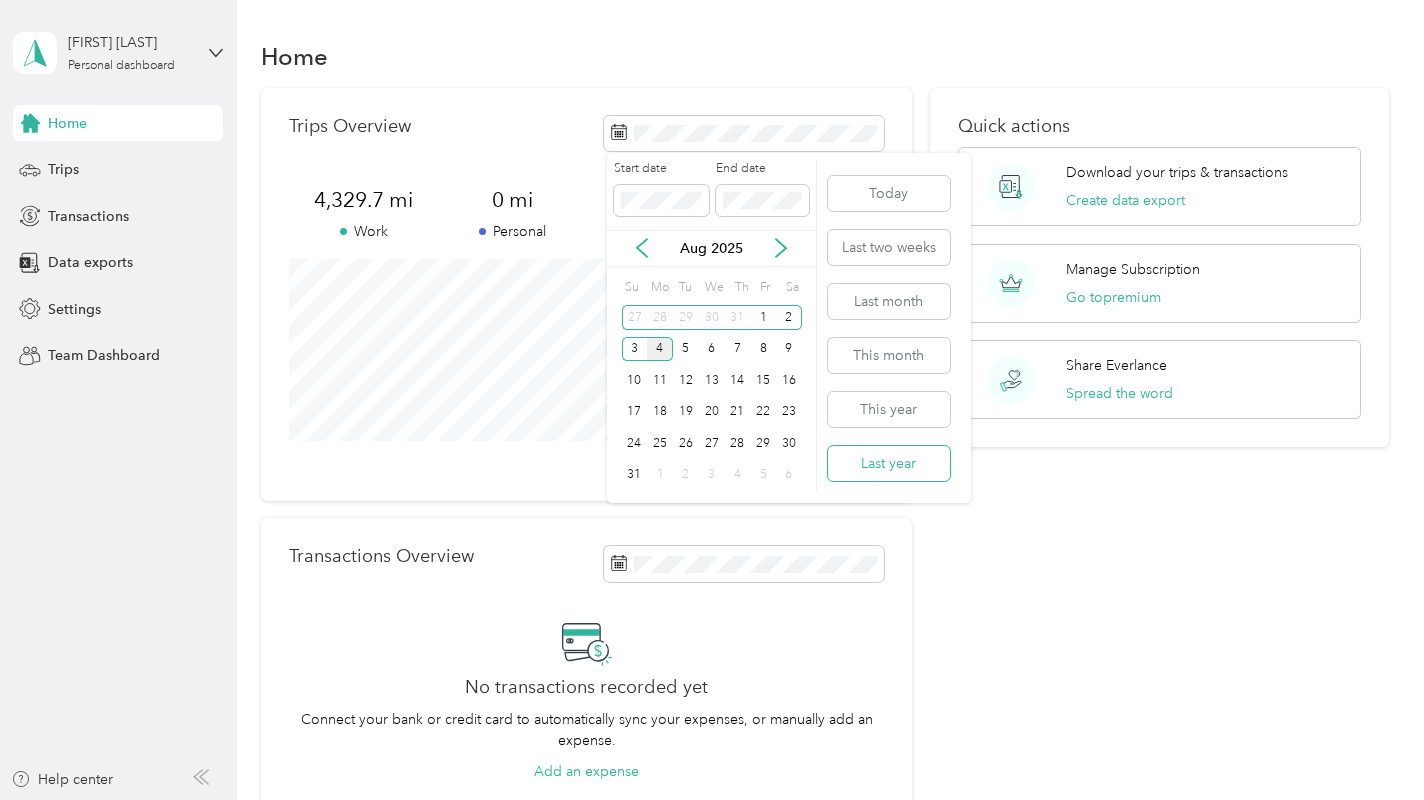 click on "Last year" at bounding box center (889, 463) 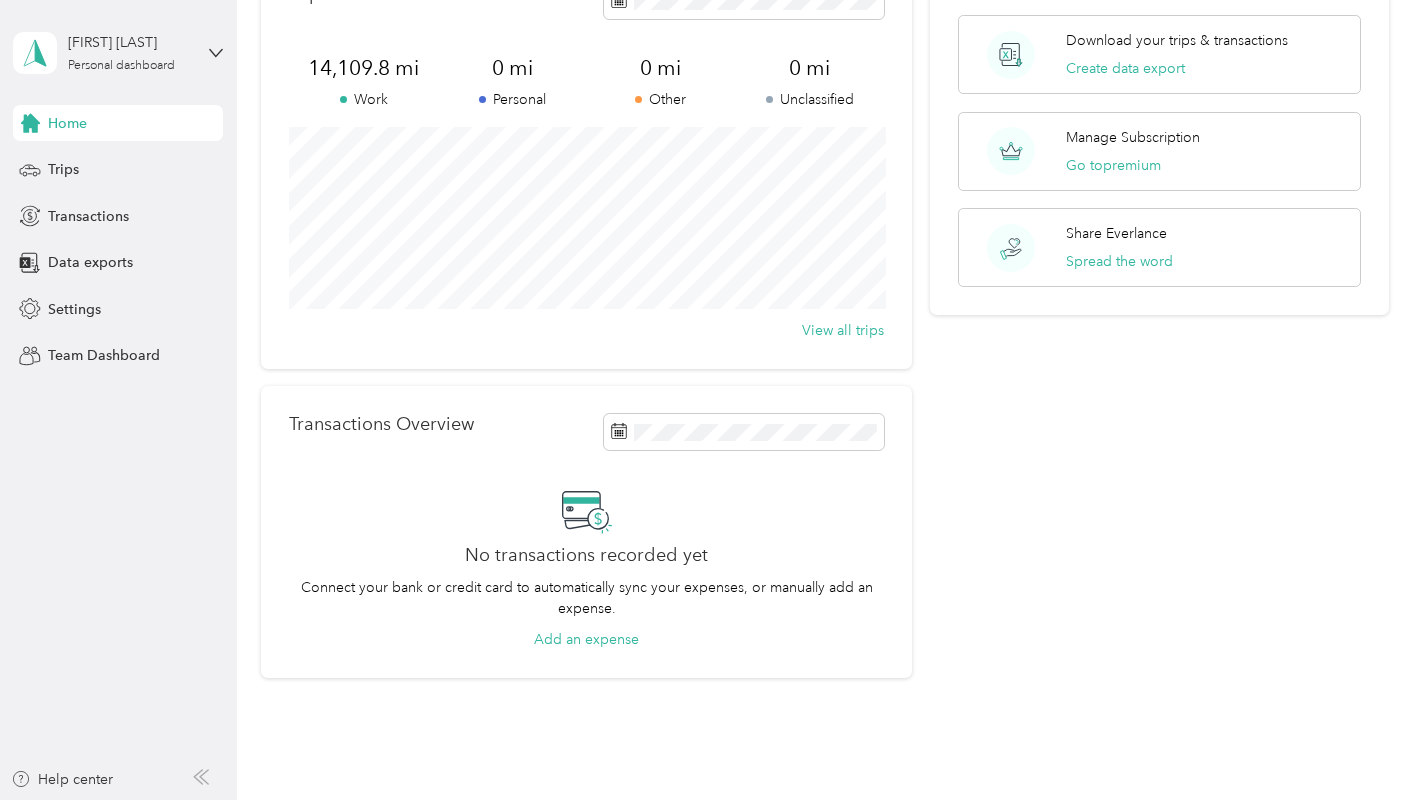 scroll, scrollTop: 155, scrollLeft: 0, axis: vertical 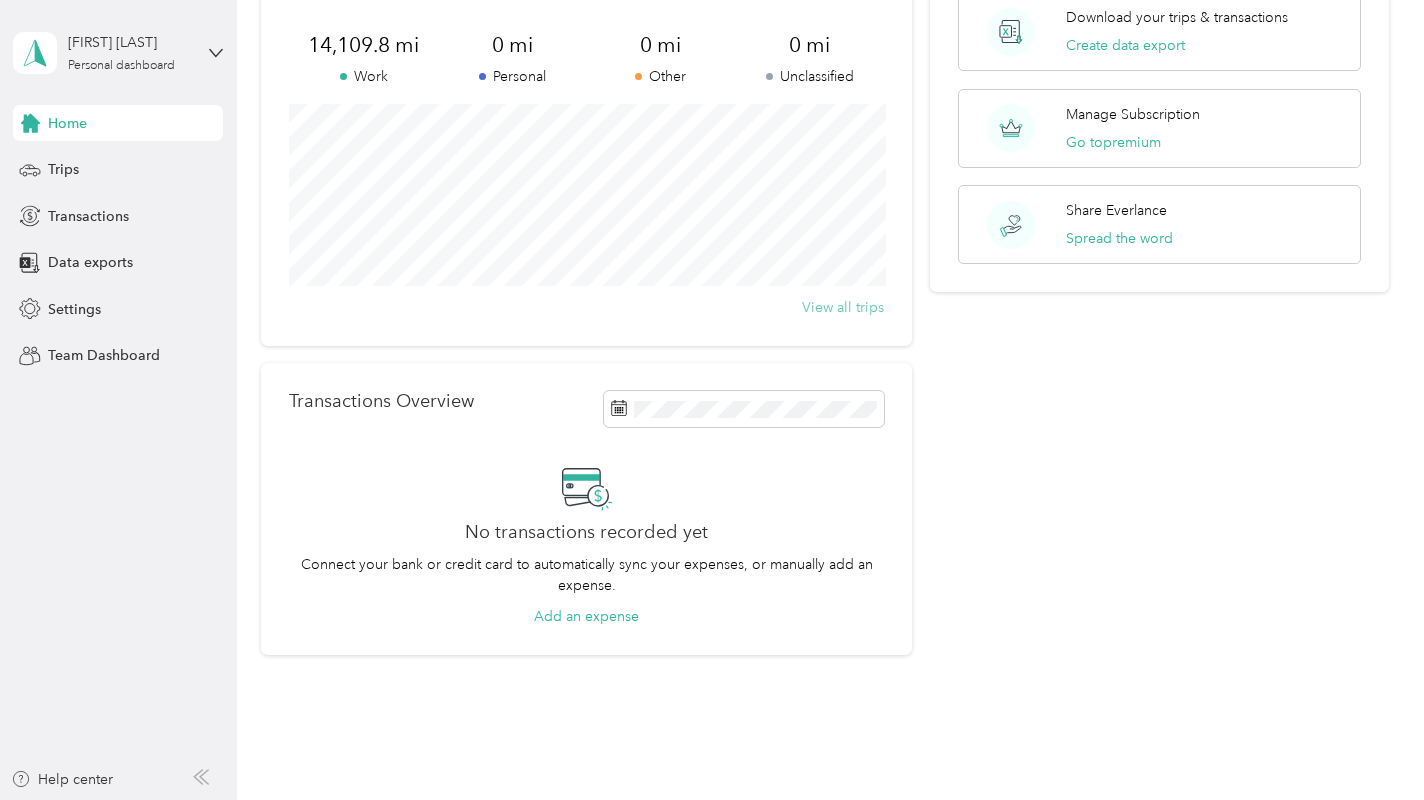 click on "View all trips" at bounding box center [843, 307] 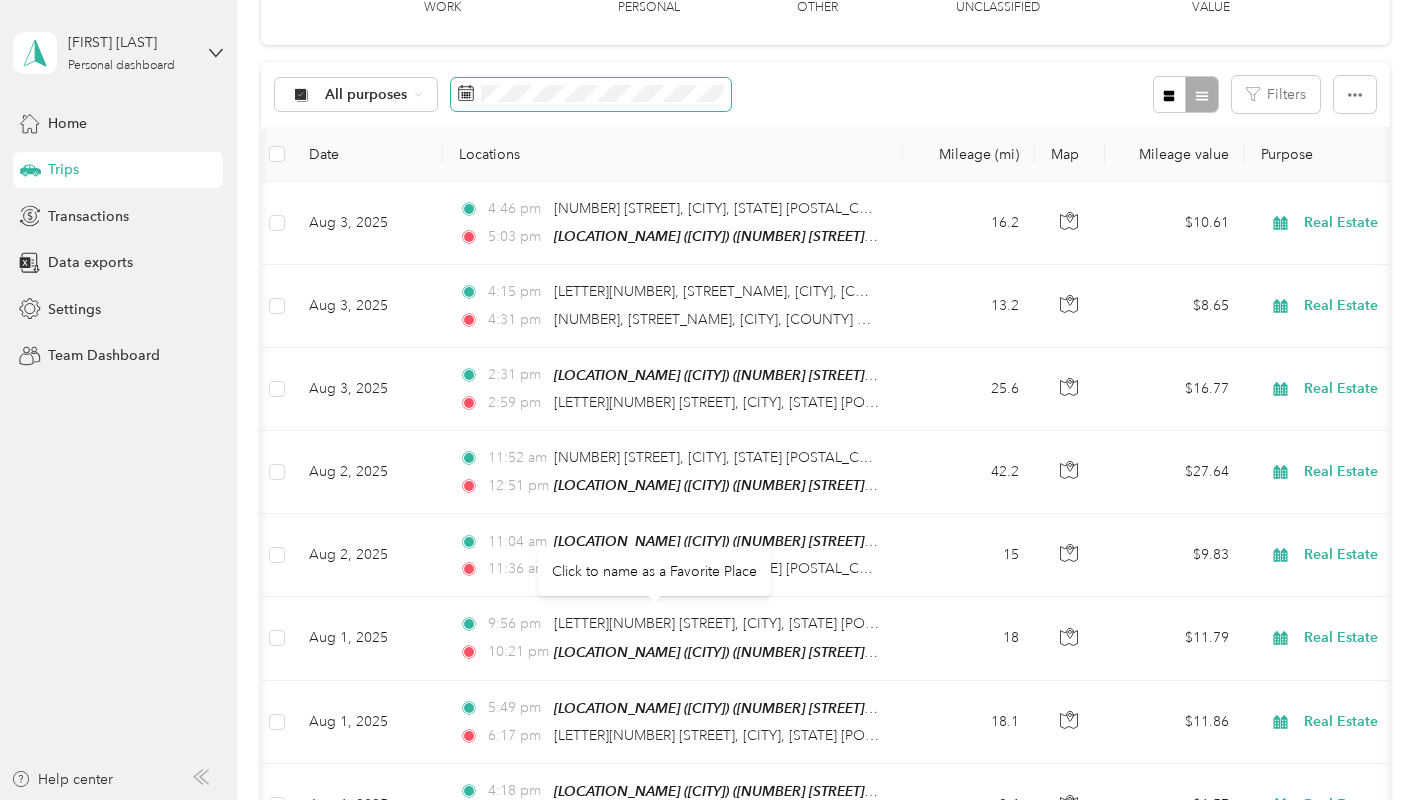 click at bounding box center (591, 95) 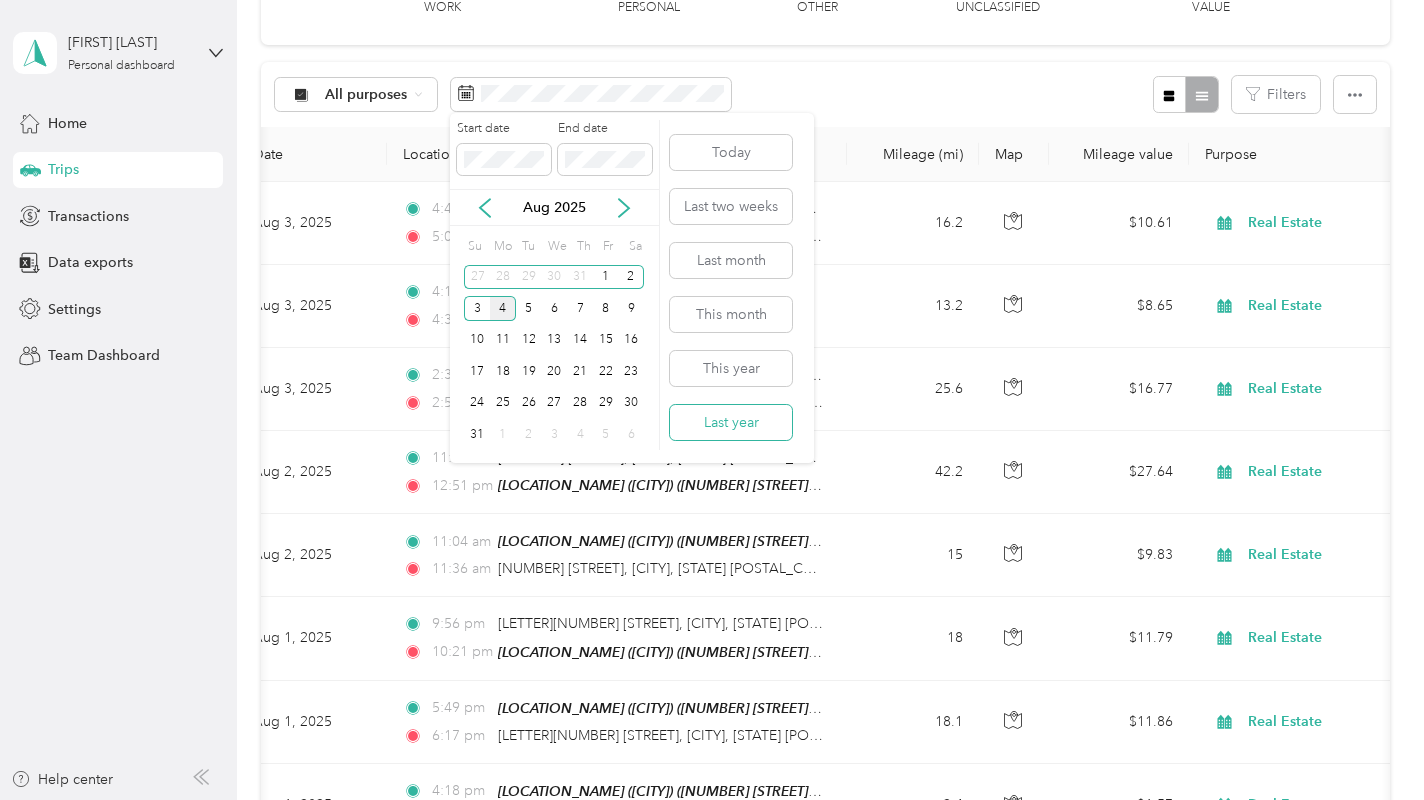 click on "Last year" at bounding box center (731, 422) 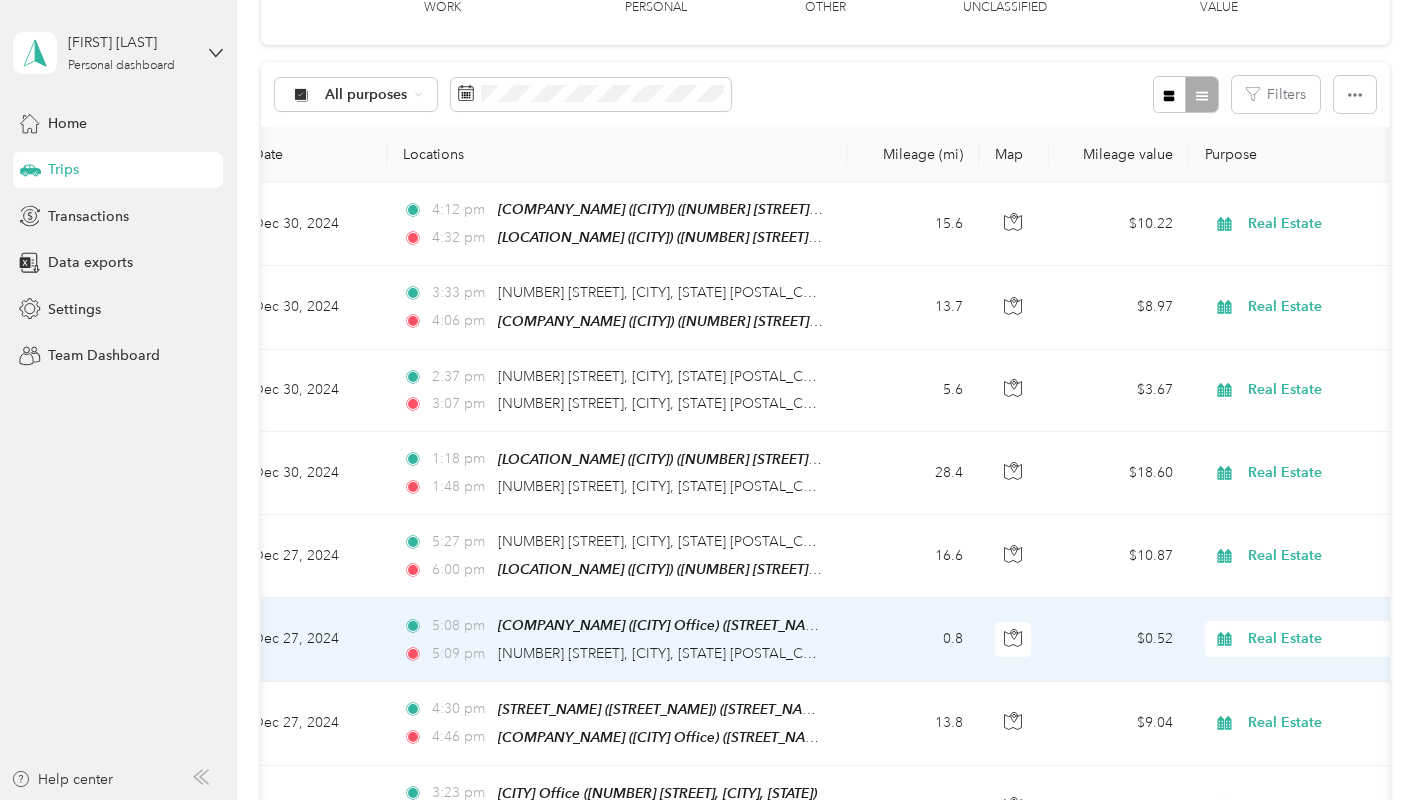 scroll, scrollTop: 0, scrollLeft: 46, axis: horizontal 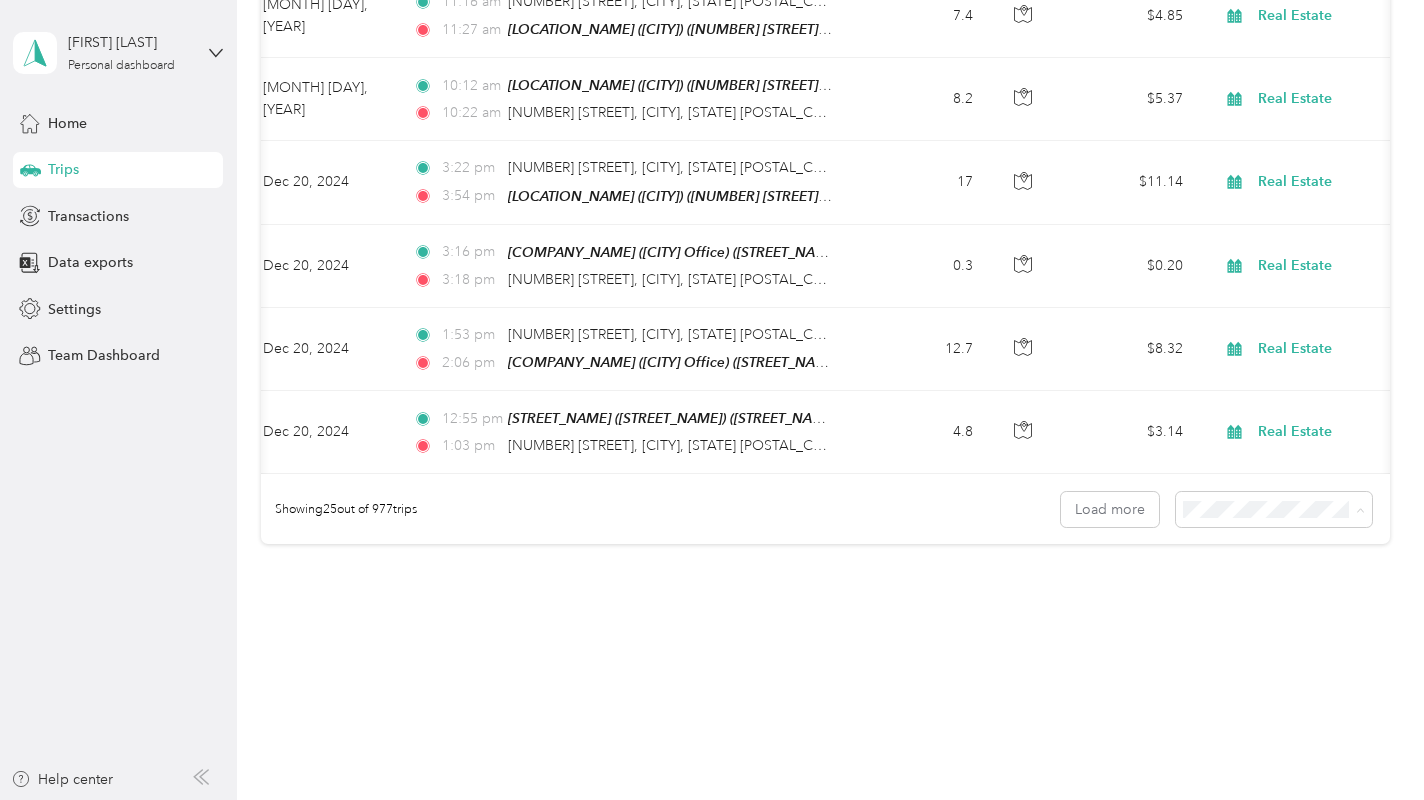 click on "100 per load" at bounding box center (1279, 595) 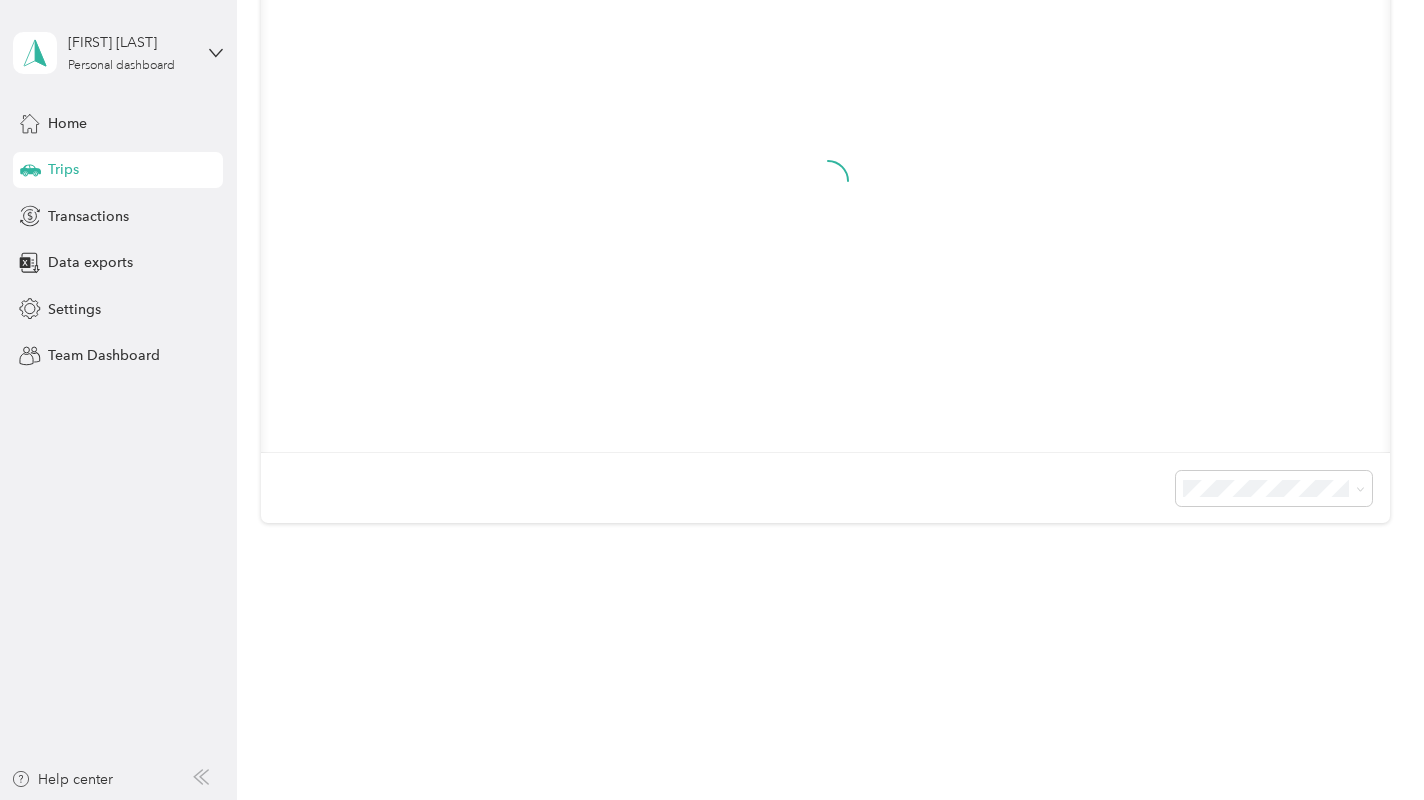 scroll, scrollTop: 397, scrollLeft: 0, axis: vertical 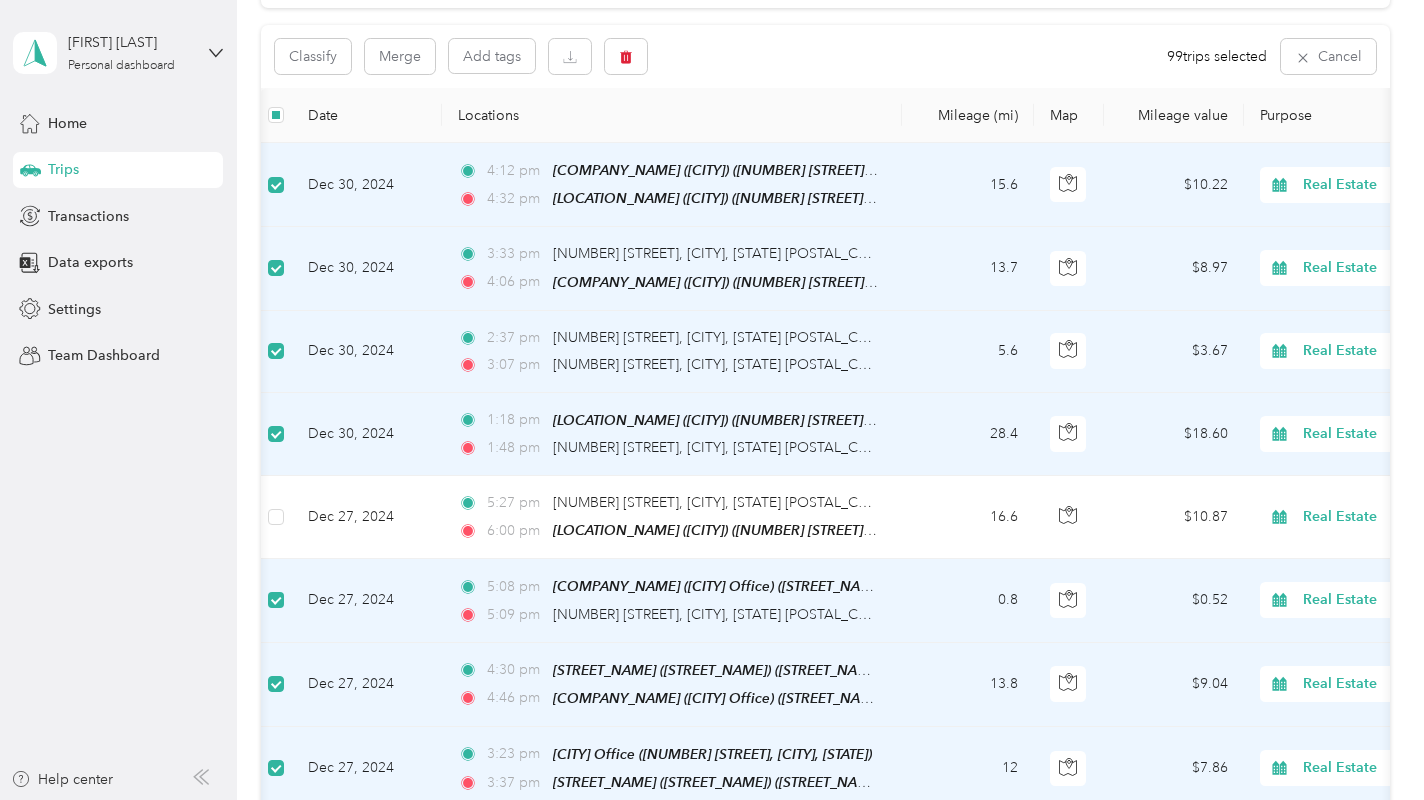 click at bounding box center [276, 600] 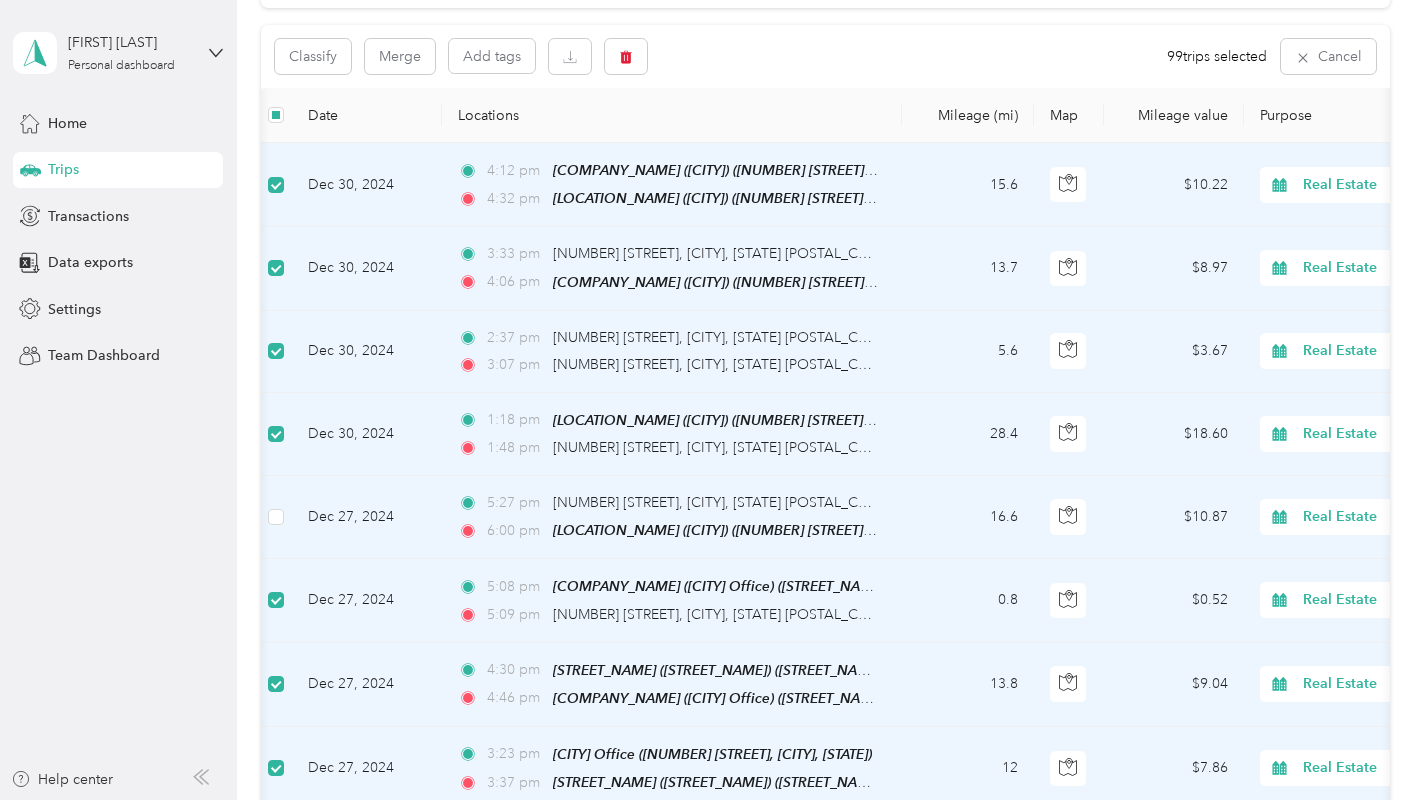 drag, startPoint x: 278, startPoint y: 519, endPoint x: 315, endPoint y: 566, distance: 59.816387 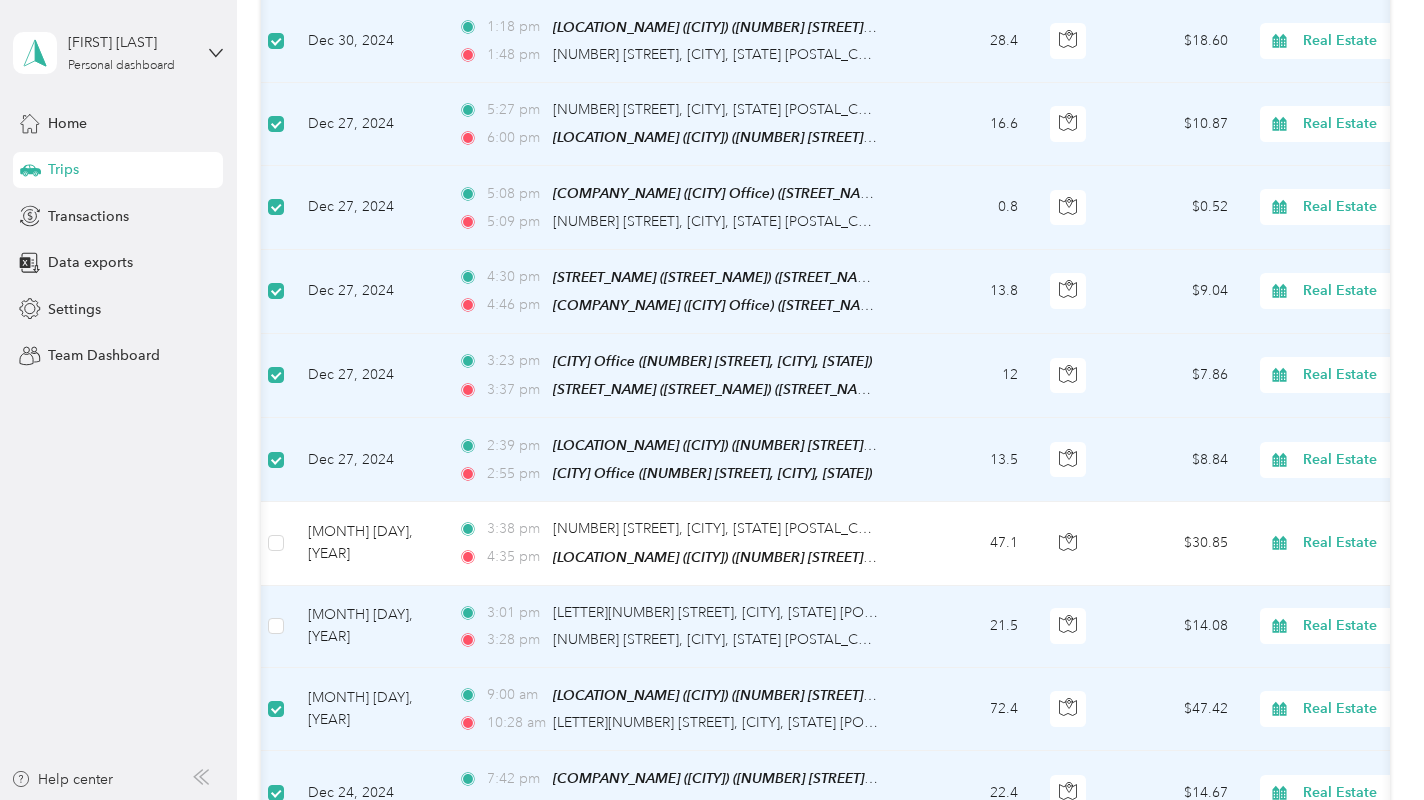 scroll, scrollTop: 586, scrollLeft: 0, axis: vertical 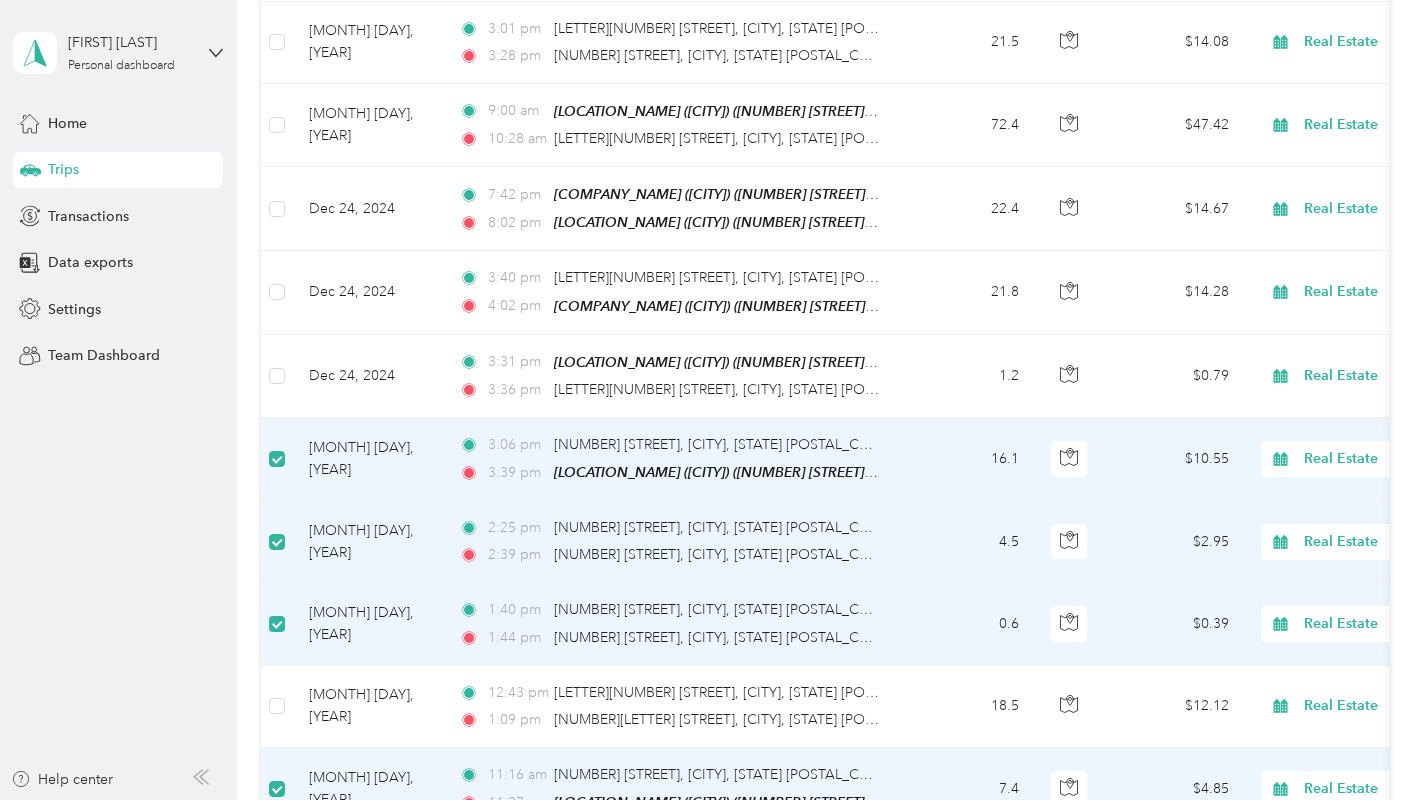 click at bounding box center (277, 624) 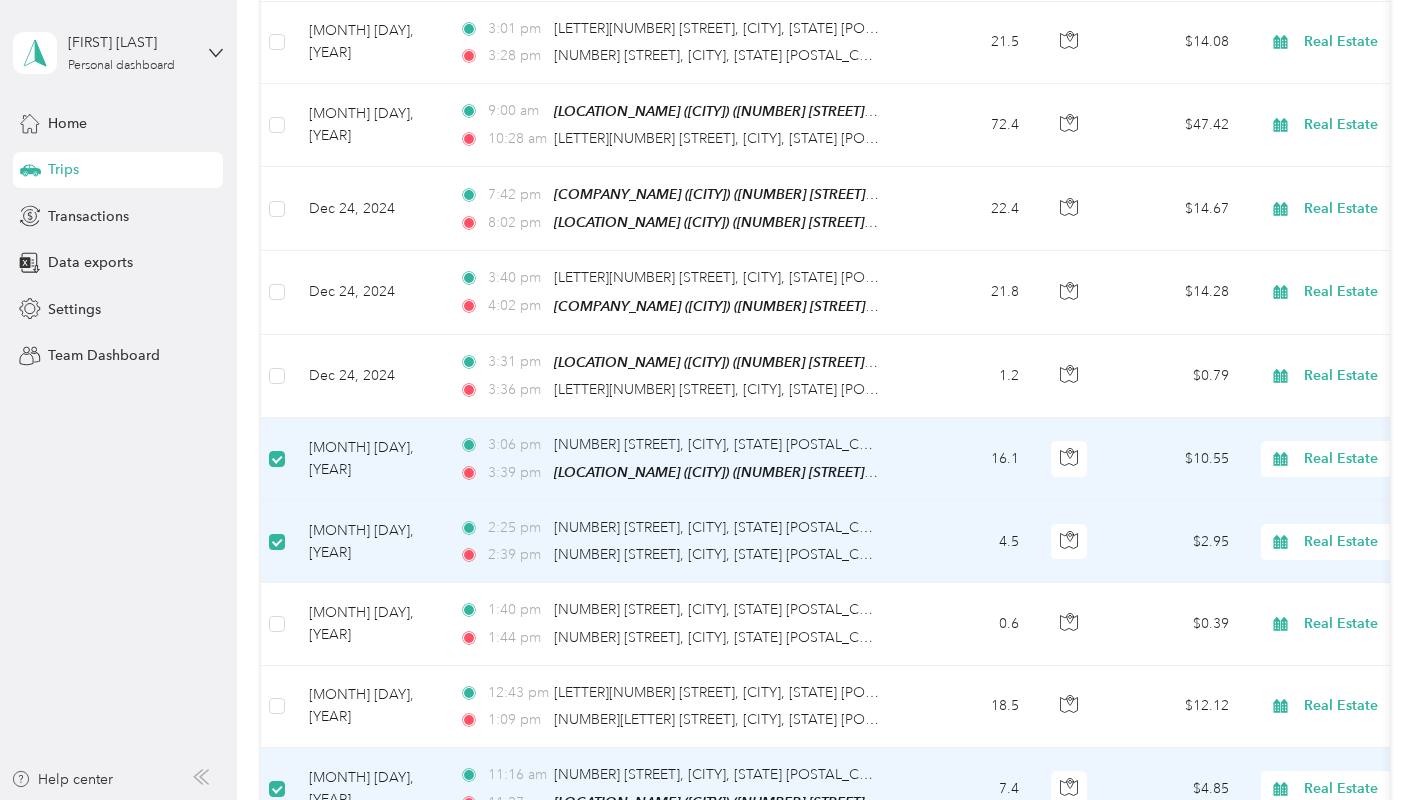 click at bounding box center [277, 542] 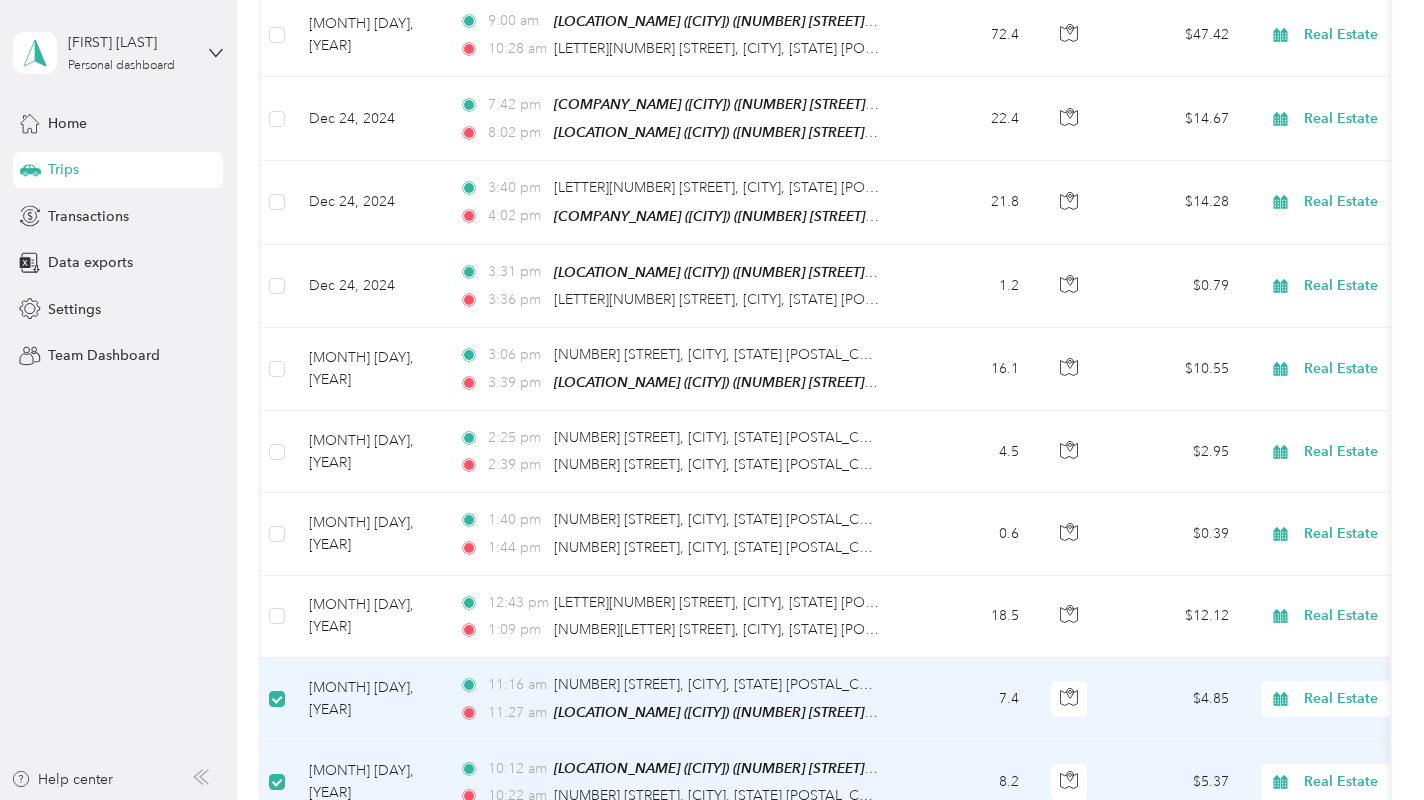 scroll, scrollTop: 1310, scrollLeft: 0, axis: vertical 